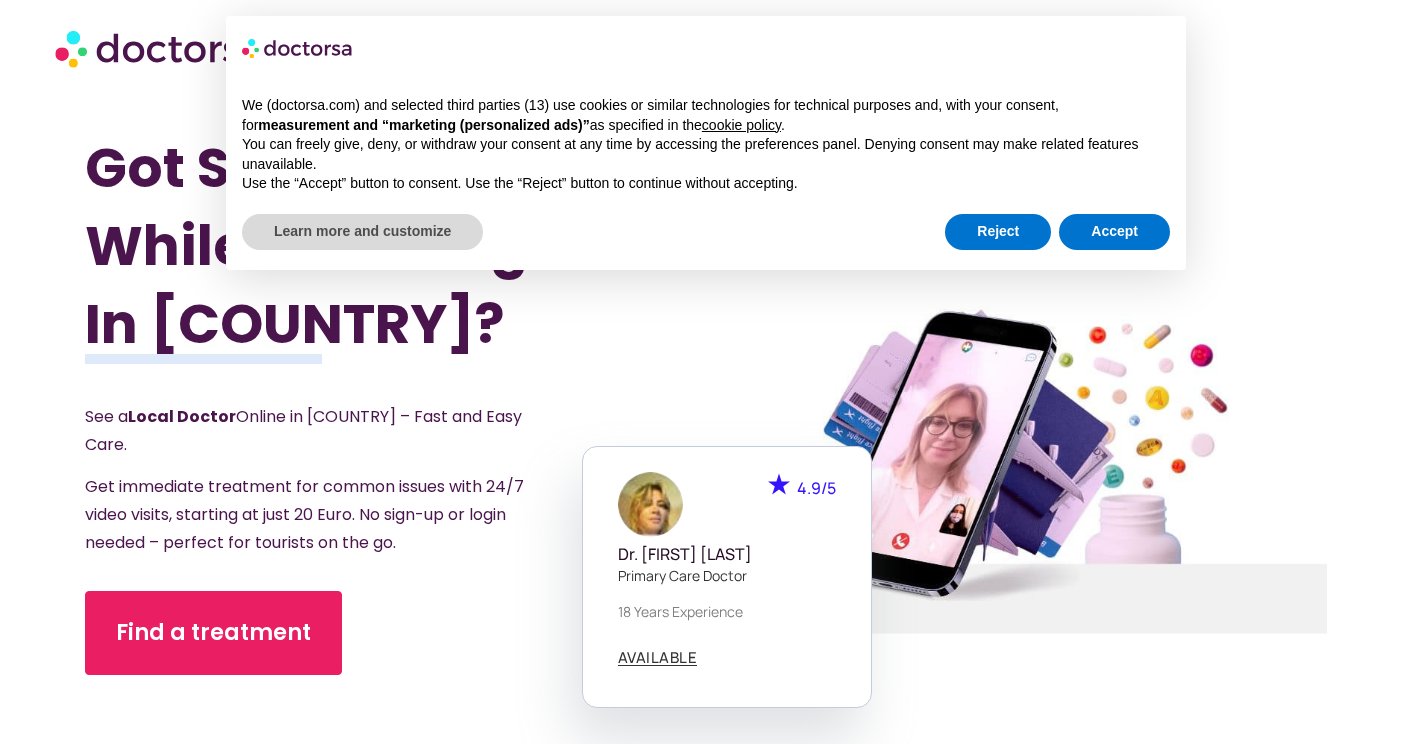scroll, scrollTop: 0, scrollLeft: 0, axis: both 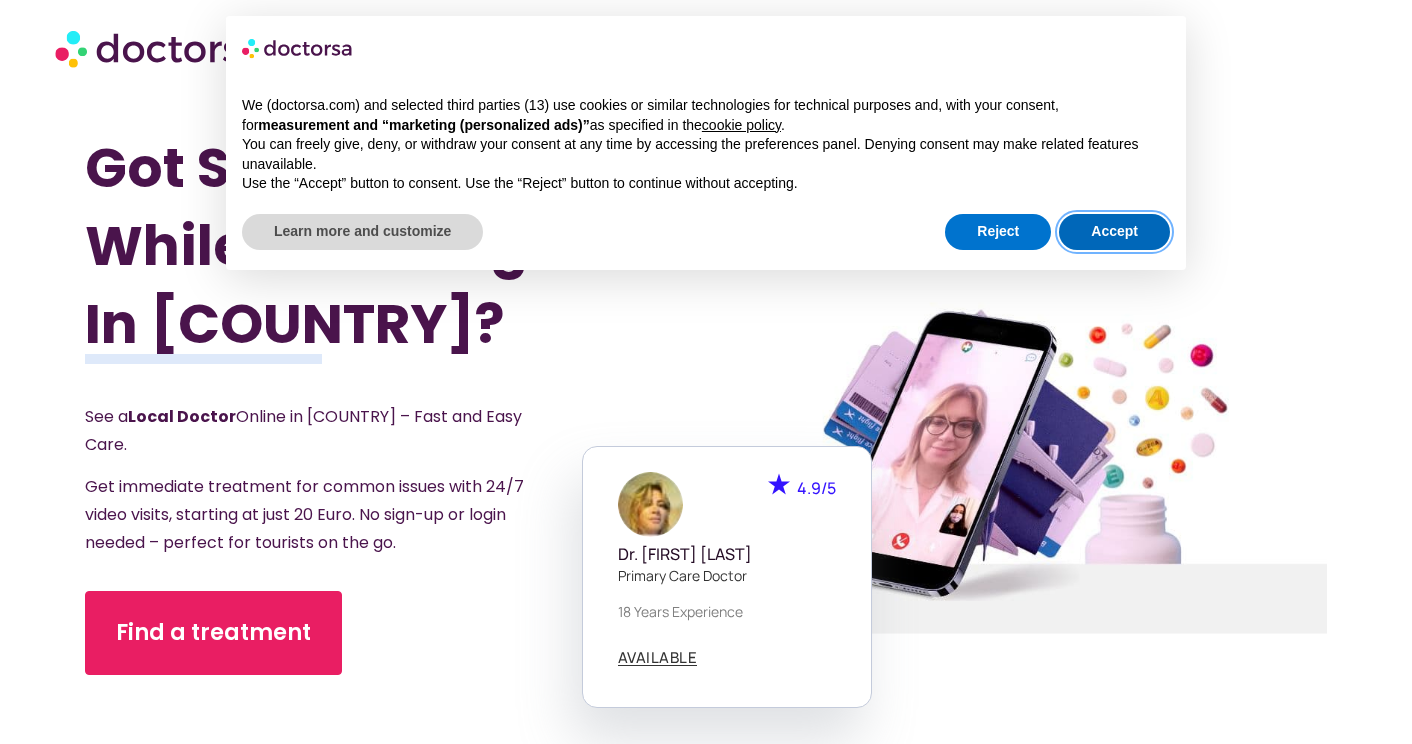 click on "Accept" at bounding box center [1114, 232] 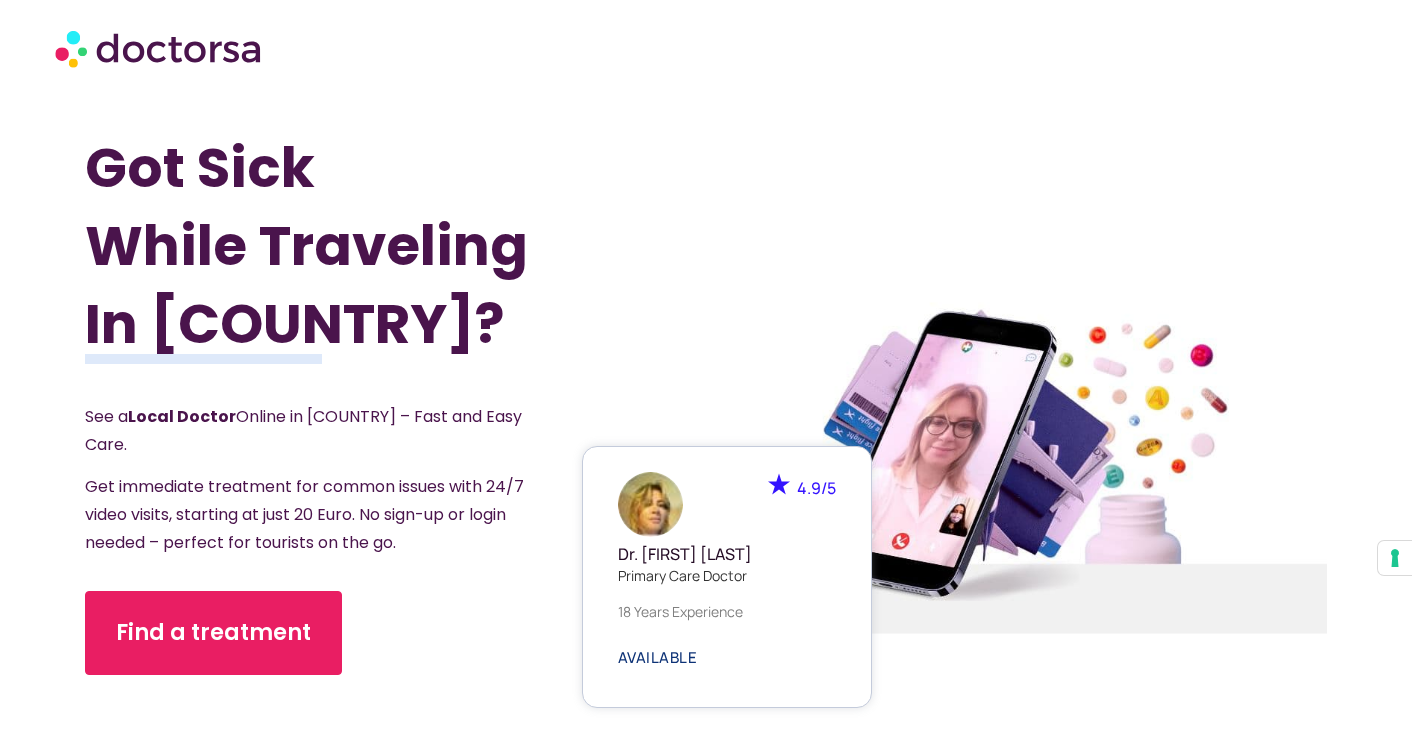 click on "AVAILABLE" at bounding box center (658, 657) 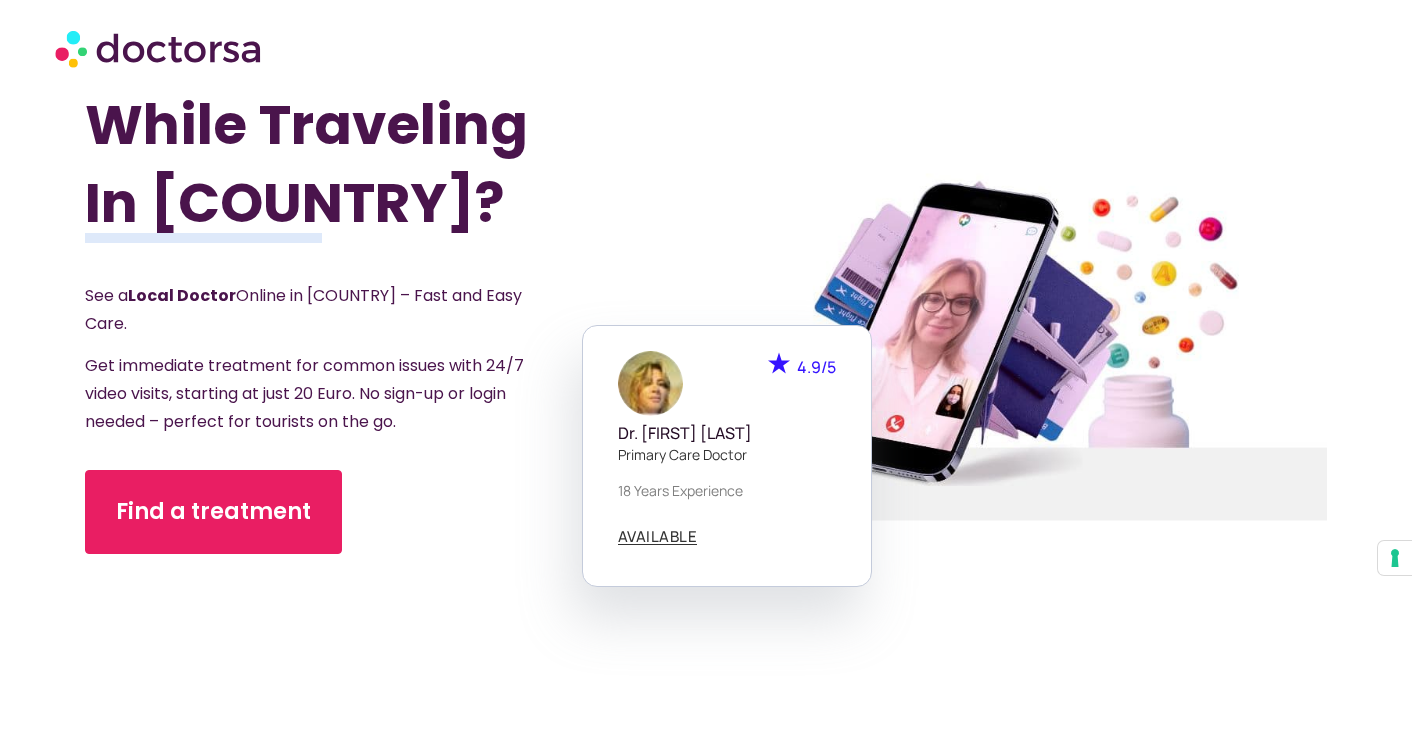 scroll, scrollTop: 147, scrollLeft: 0, axis: vertical 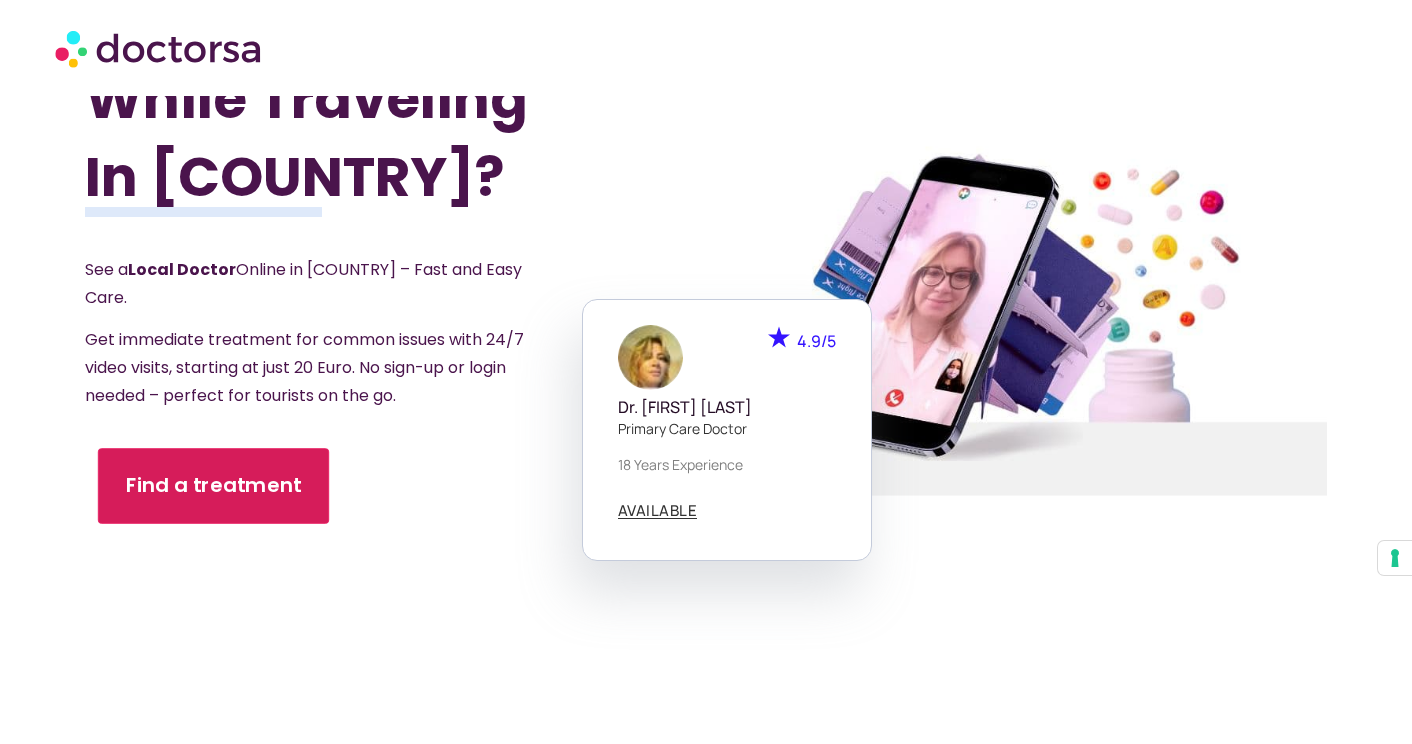 click on "Find a treatment" at bounding box center [213, 487] 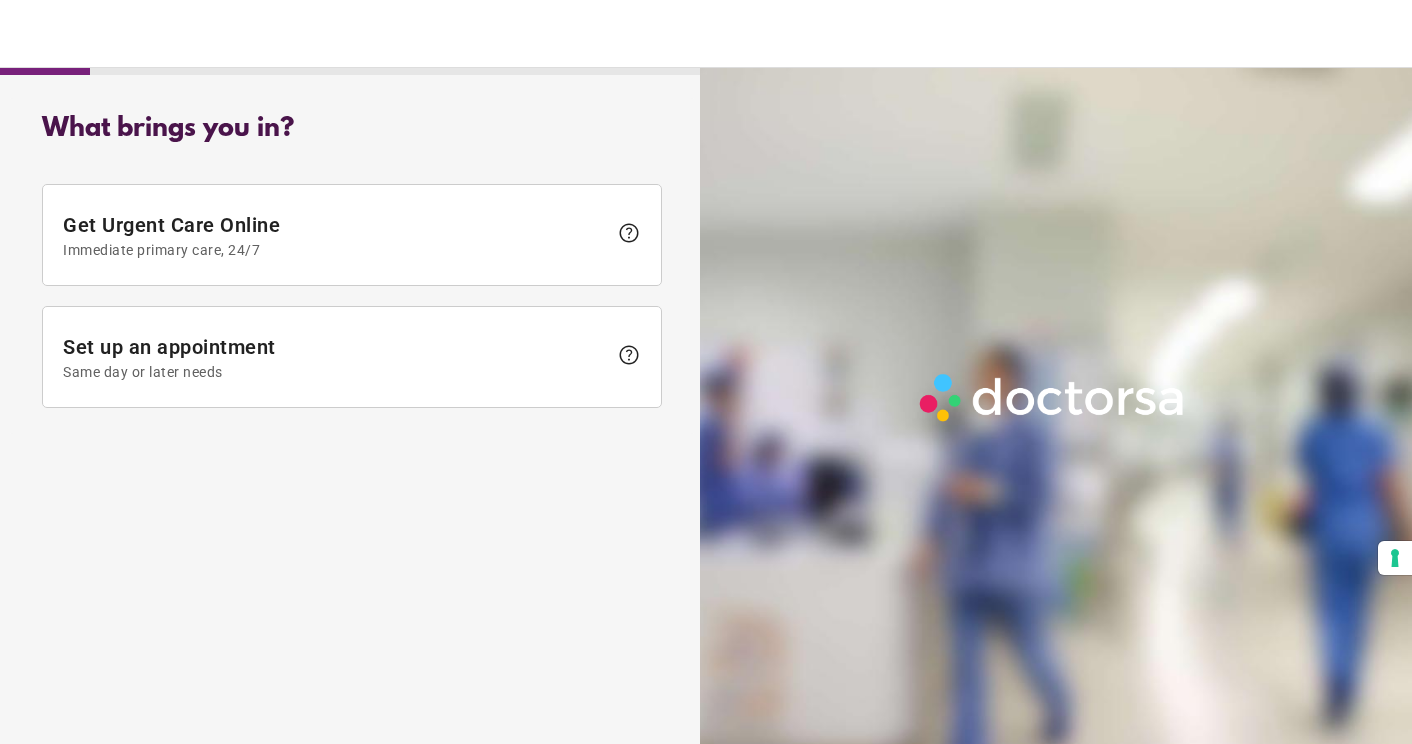 scroll, scrollTop: 0, scrollLeft: 0, axis: both 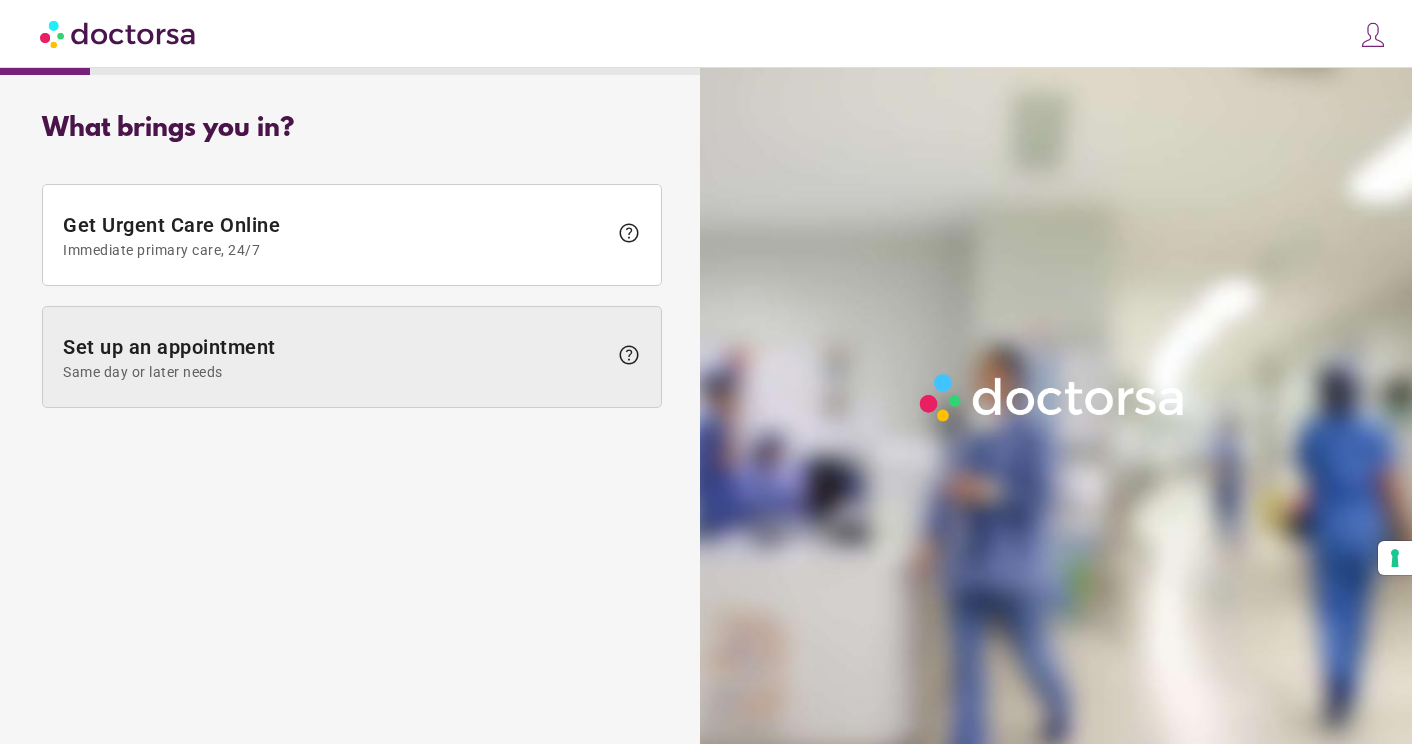 click on "Set up an appointment
Same day or later needs" at bounding box center [335, 357] 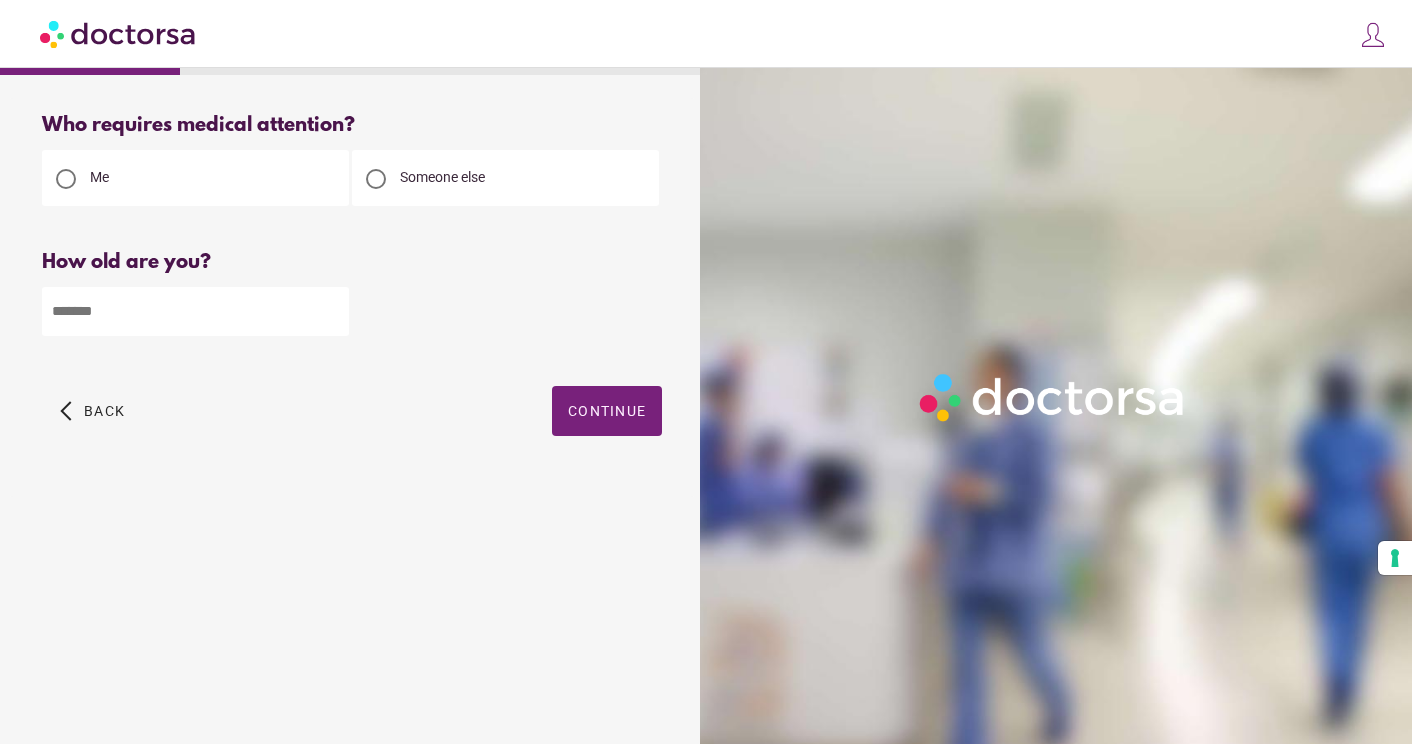 click at bounding box center (195, 311) 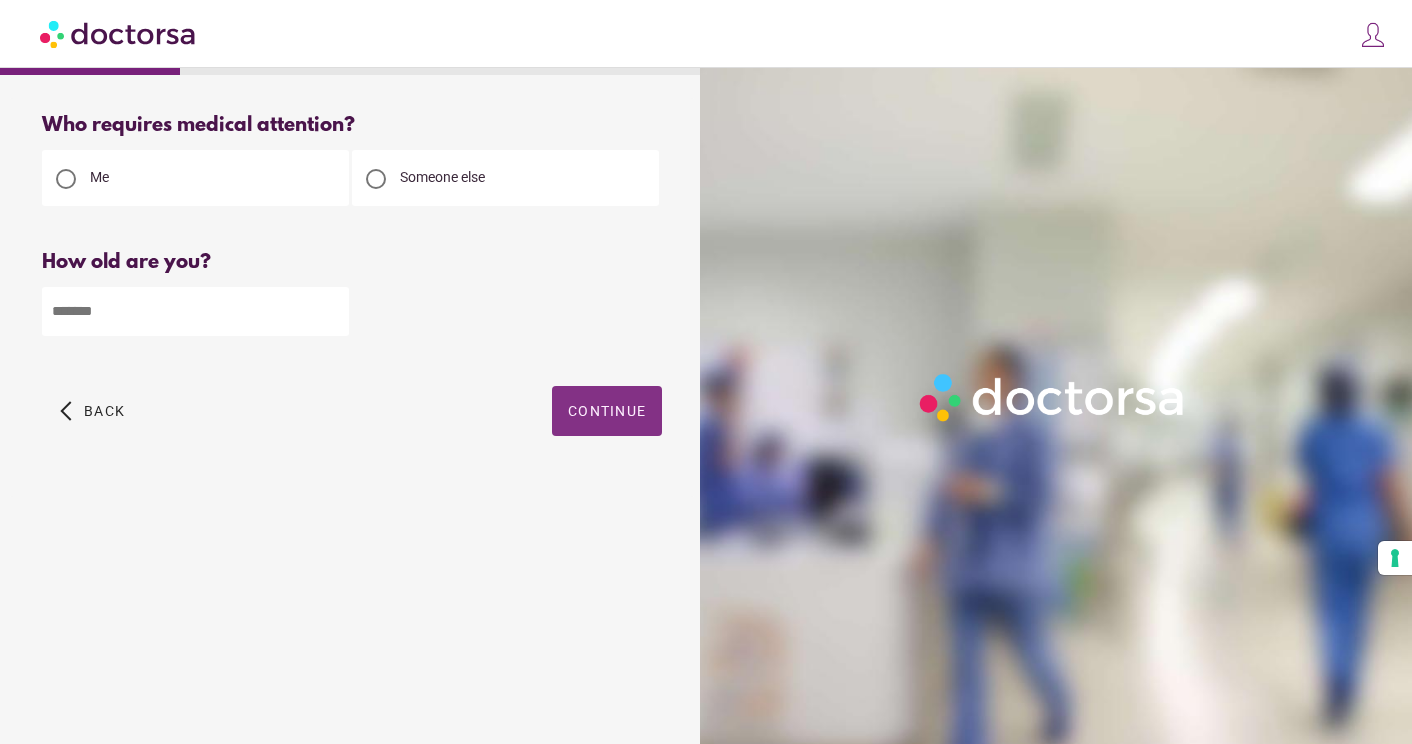 type on "**" 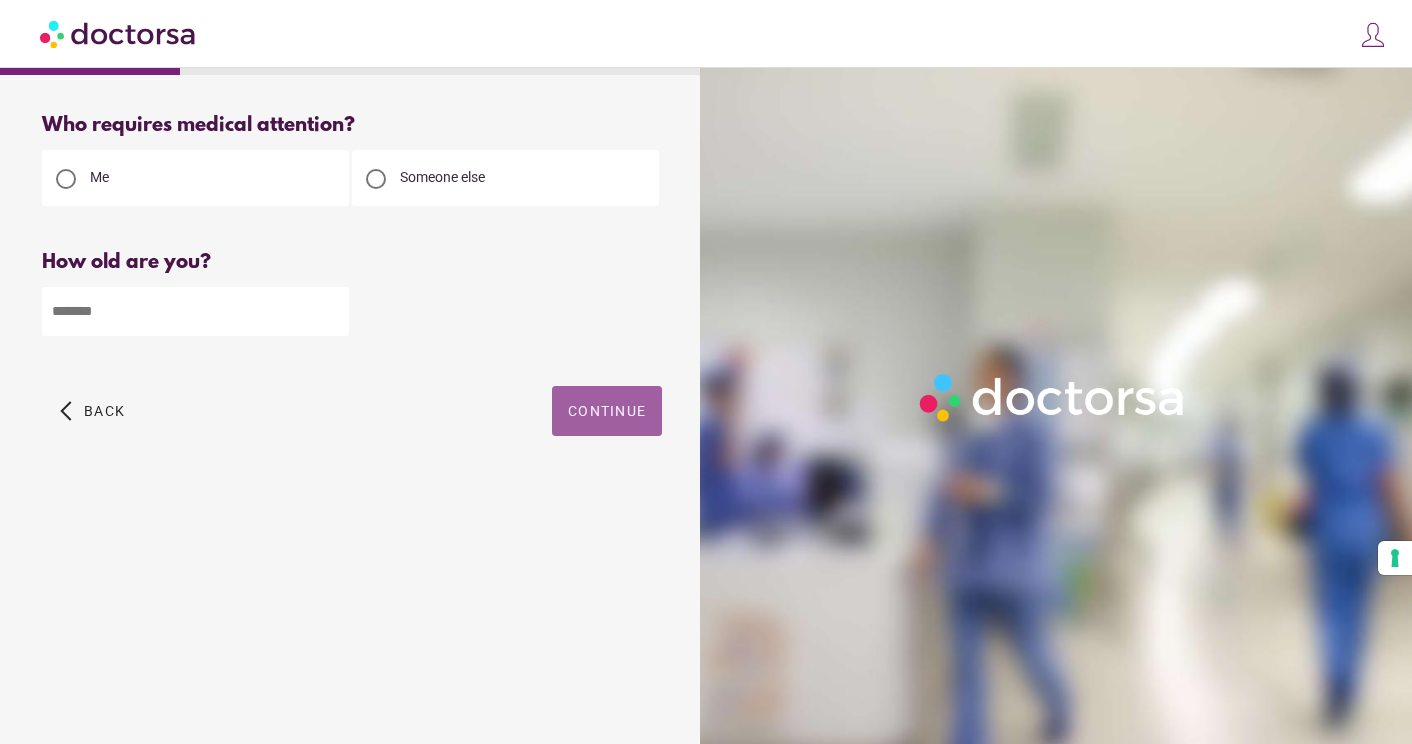click on "Continue" at bounding box center (607, 411) 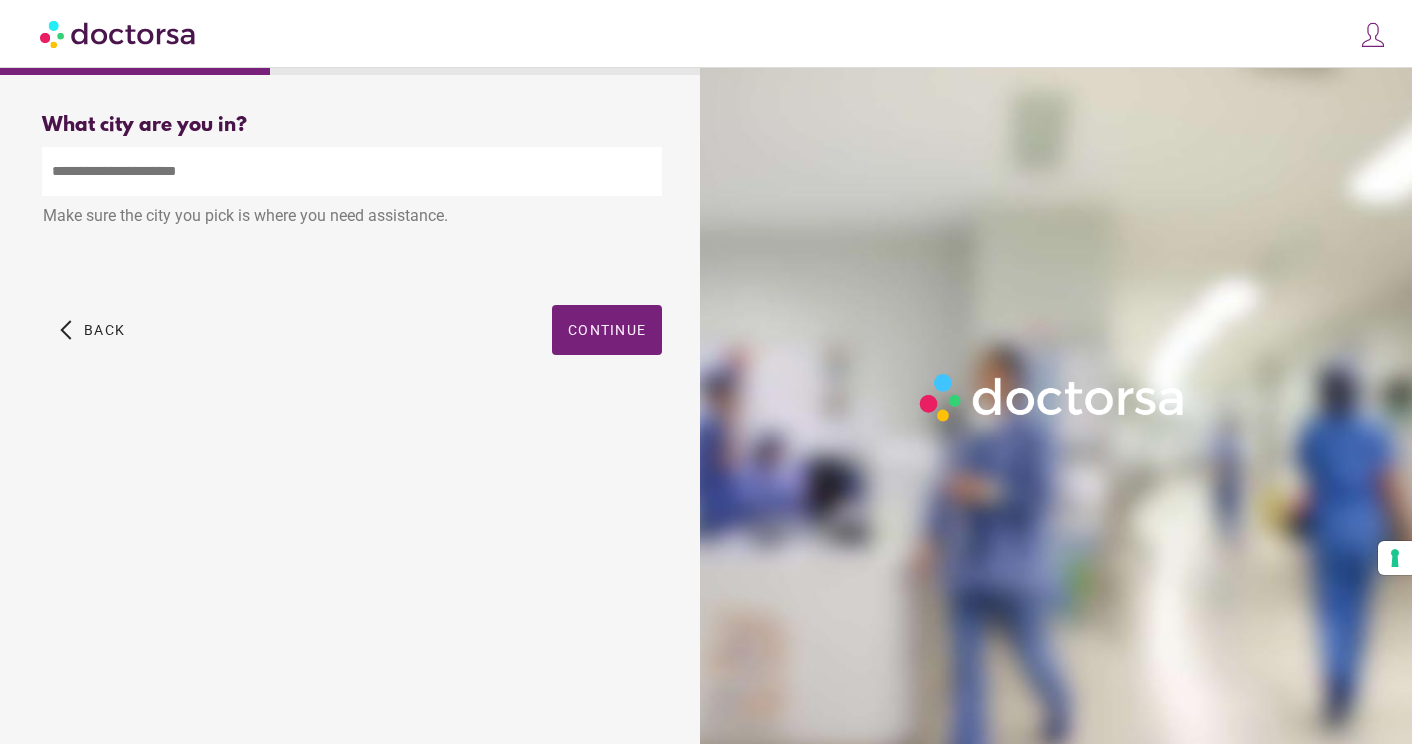 click at bounding box center [352, 171] 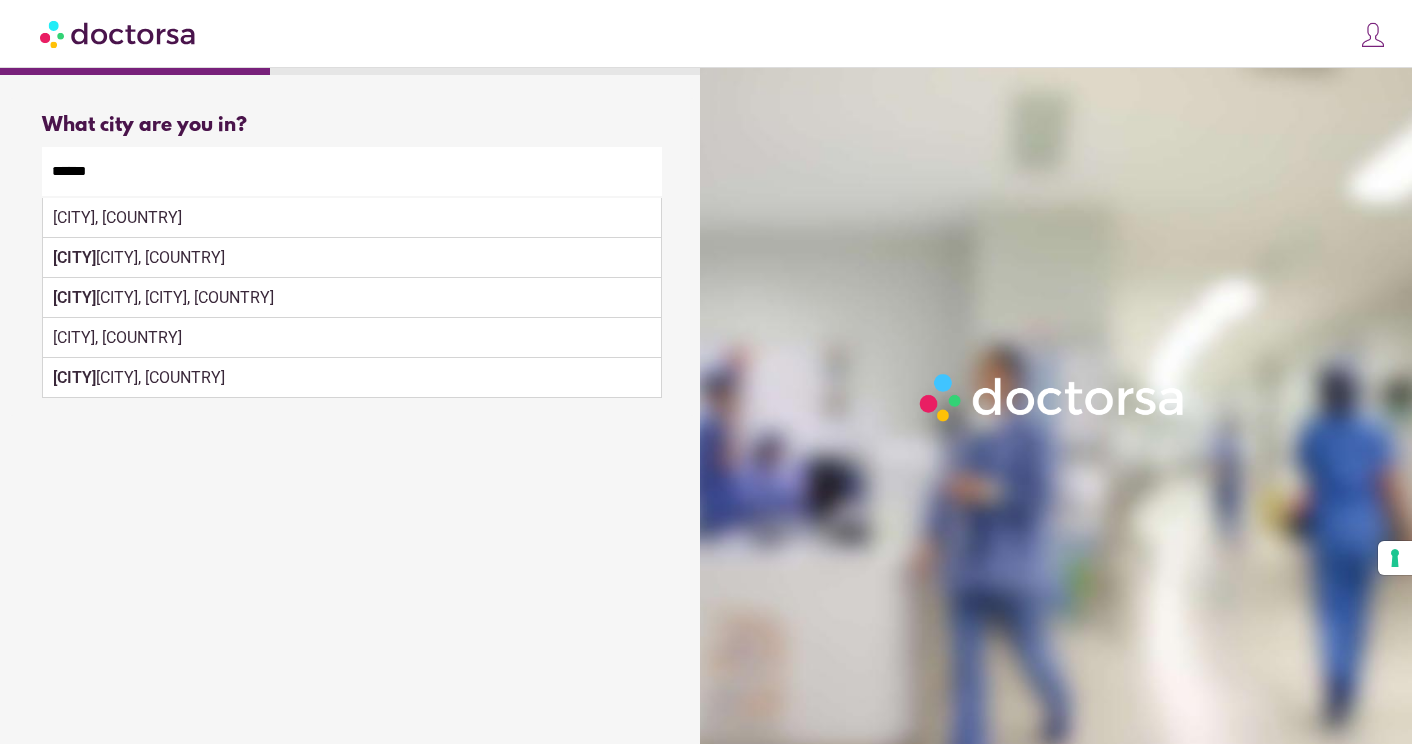 drag, startPoint x: 230, startPoint y: 173, endPoint x: 192, endPoint y: 221, distance: 61.220913 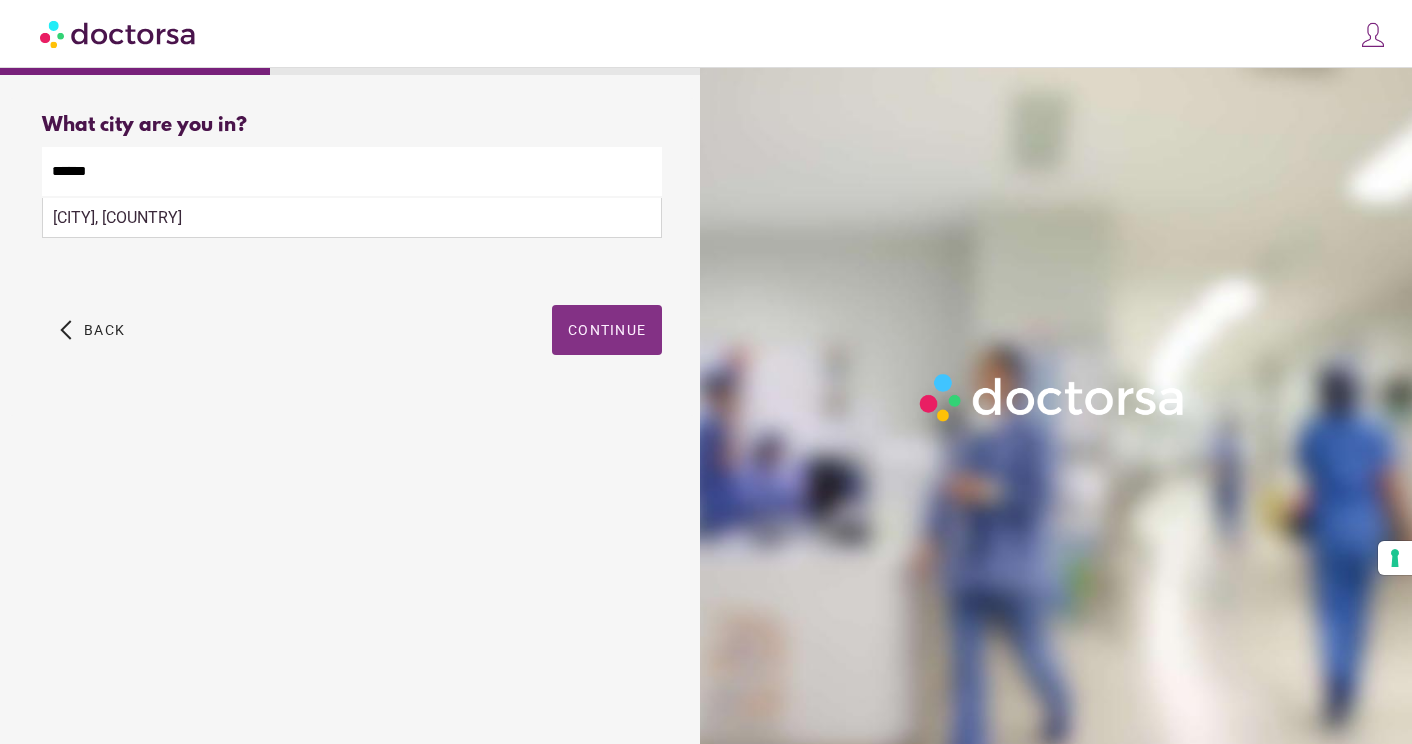 click on "Continue" at bounding box center [607, 330] 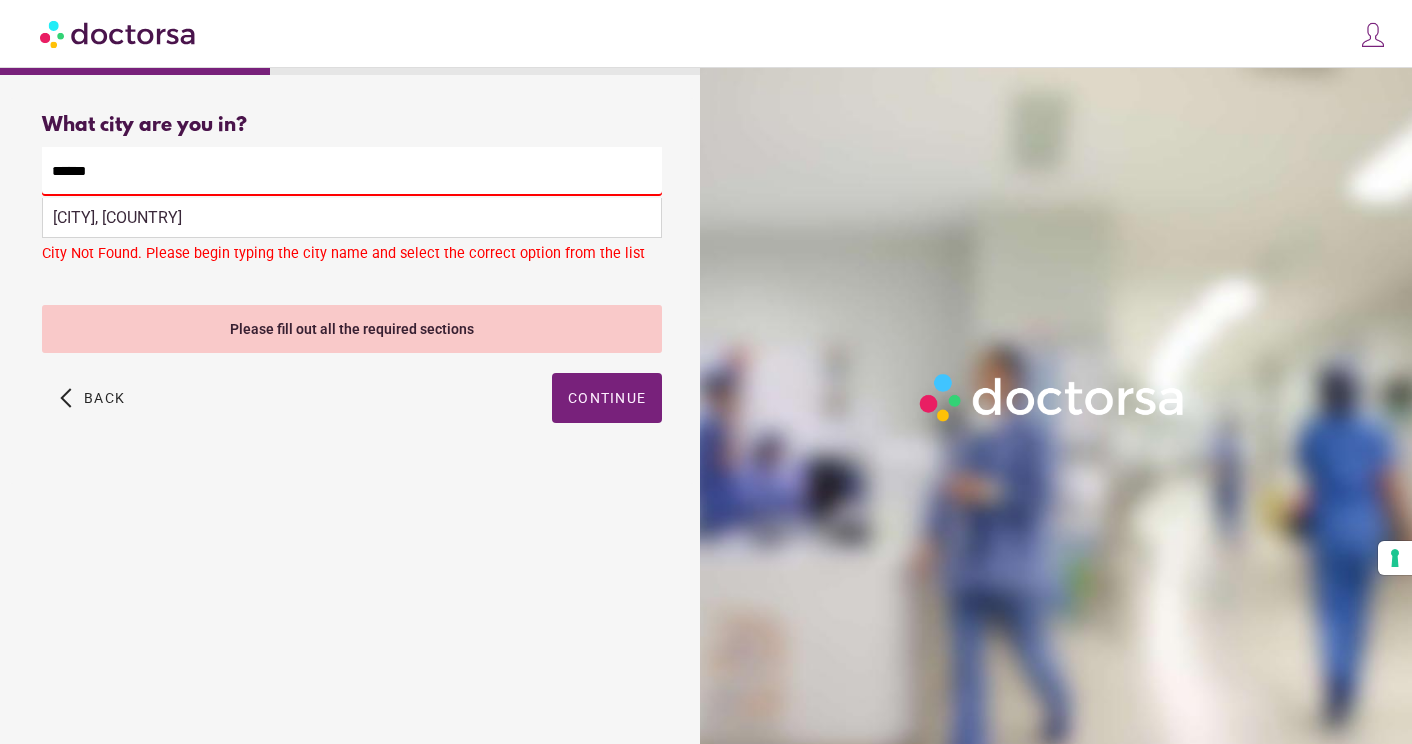 click on "******" at bounding box center (352, 171) 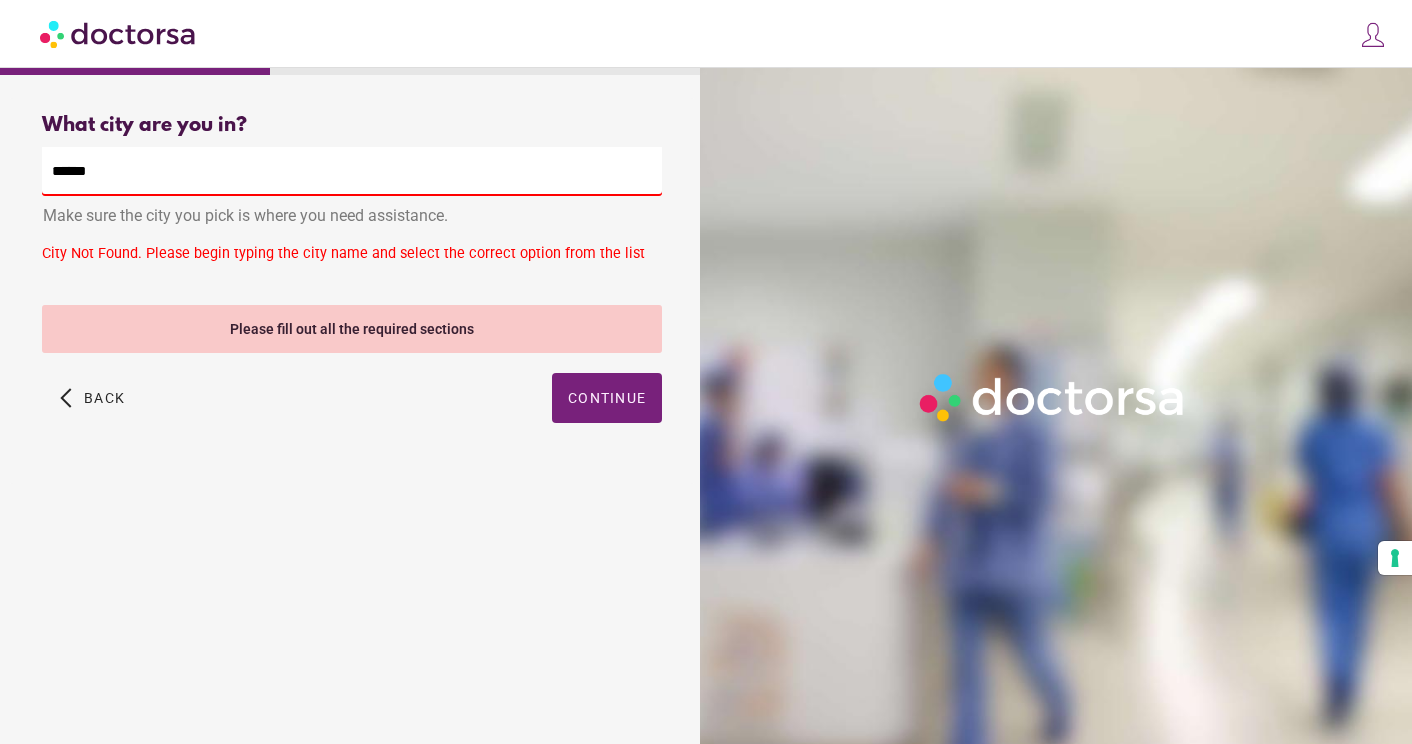click on "******" at bounding box center (352, 171) 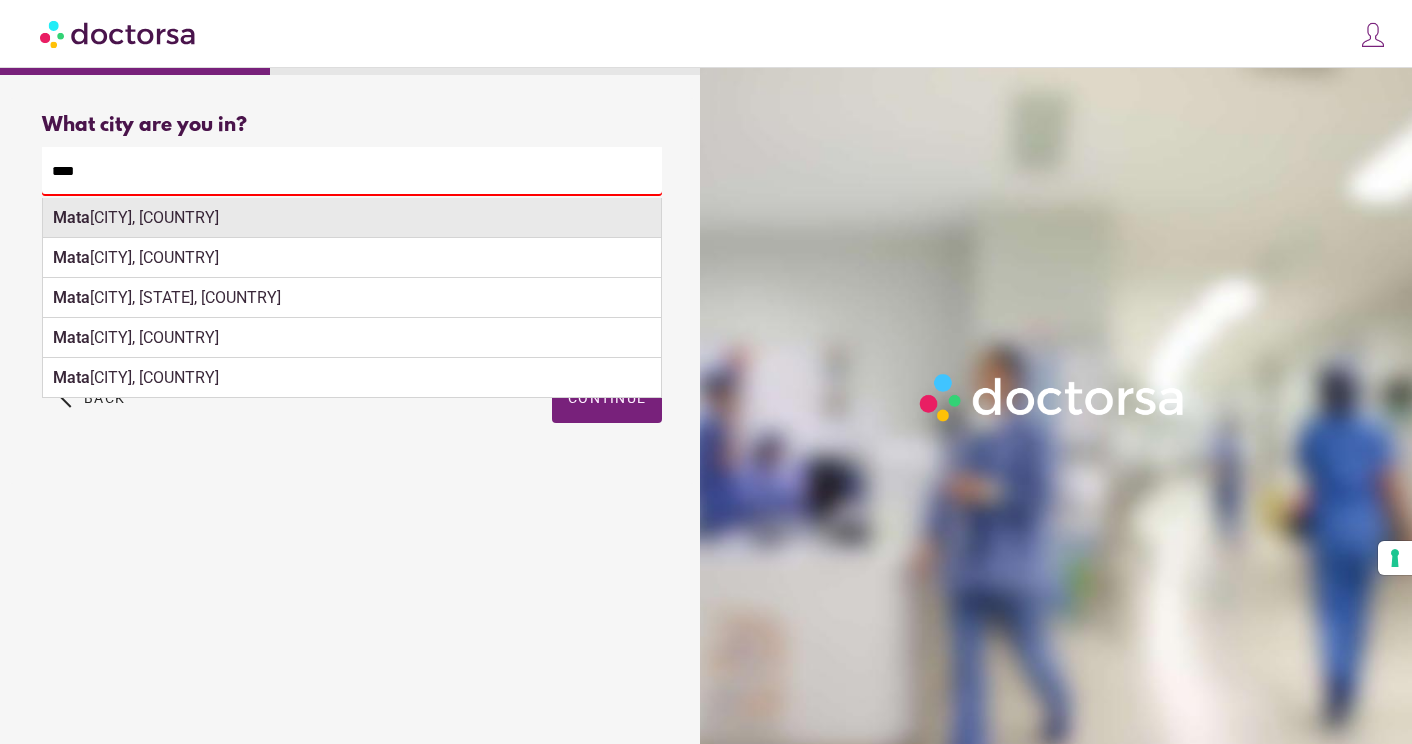 click on "Mata" at bounding box center [71, 217] 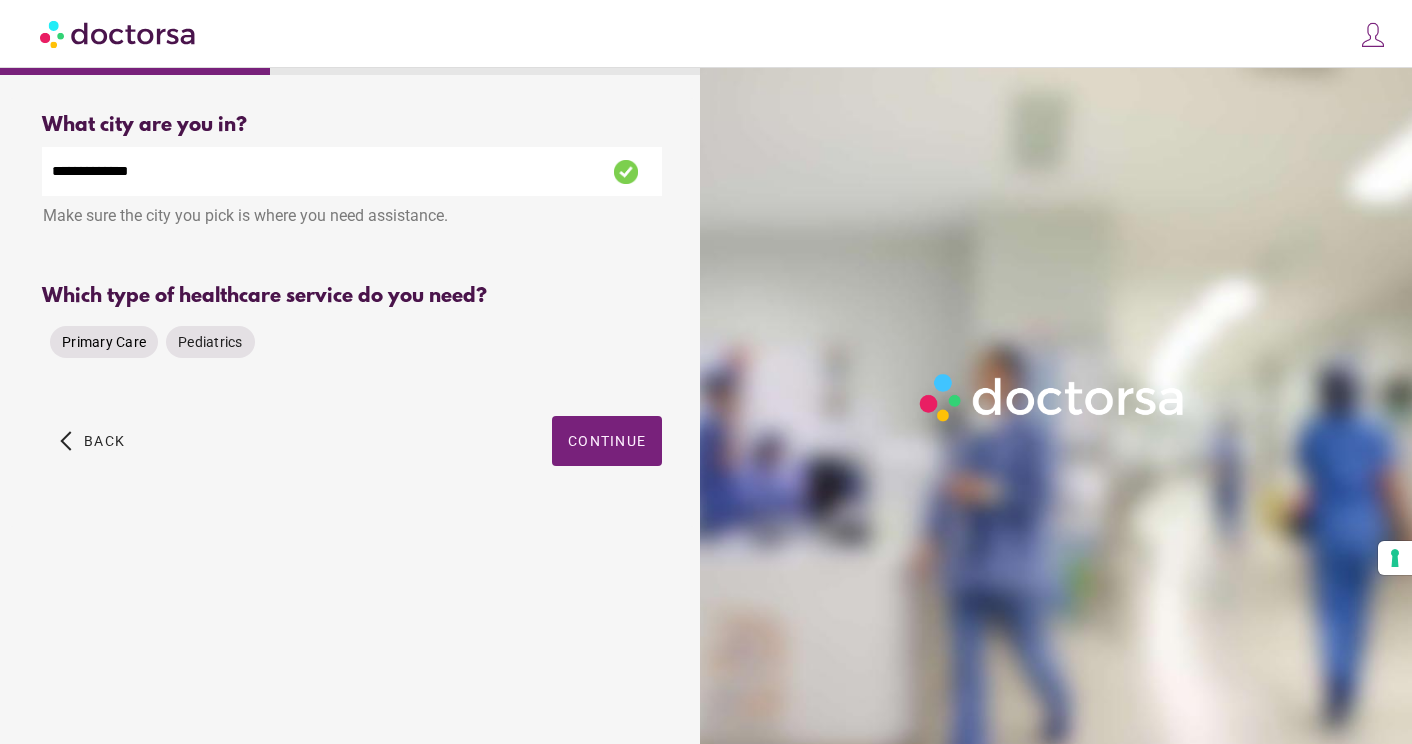click on "Primary Care" at bounding box center (104, 342) 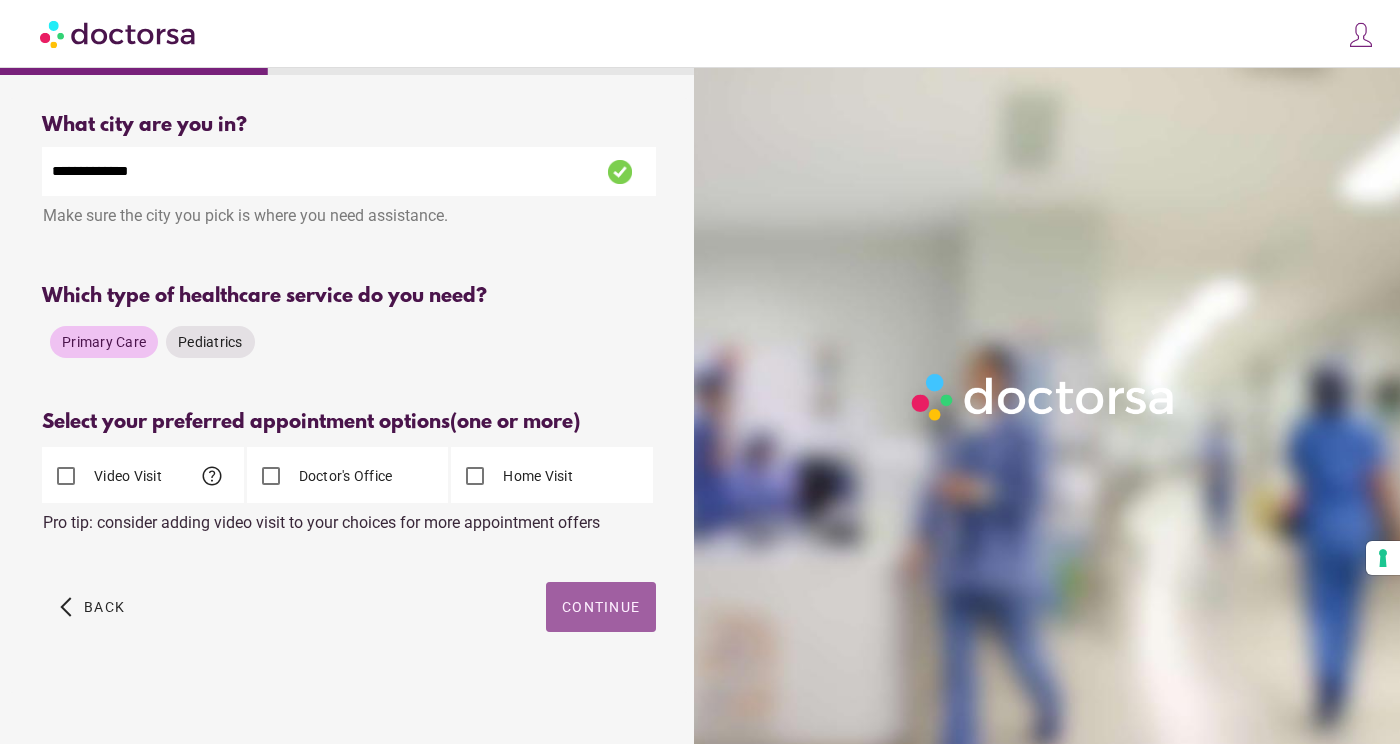 click at bounding box center [601, 607] 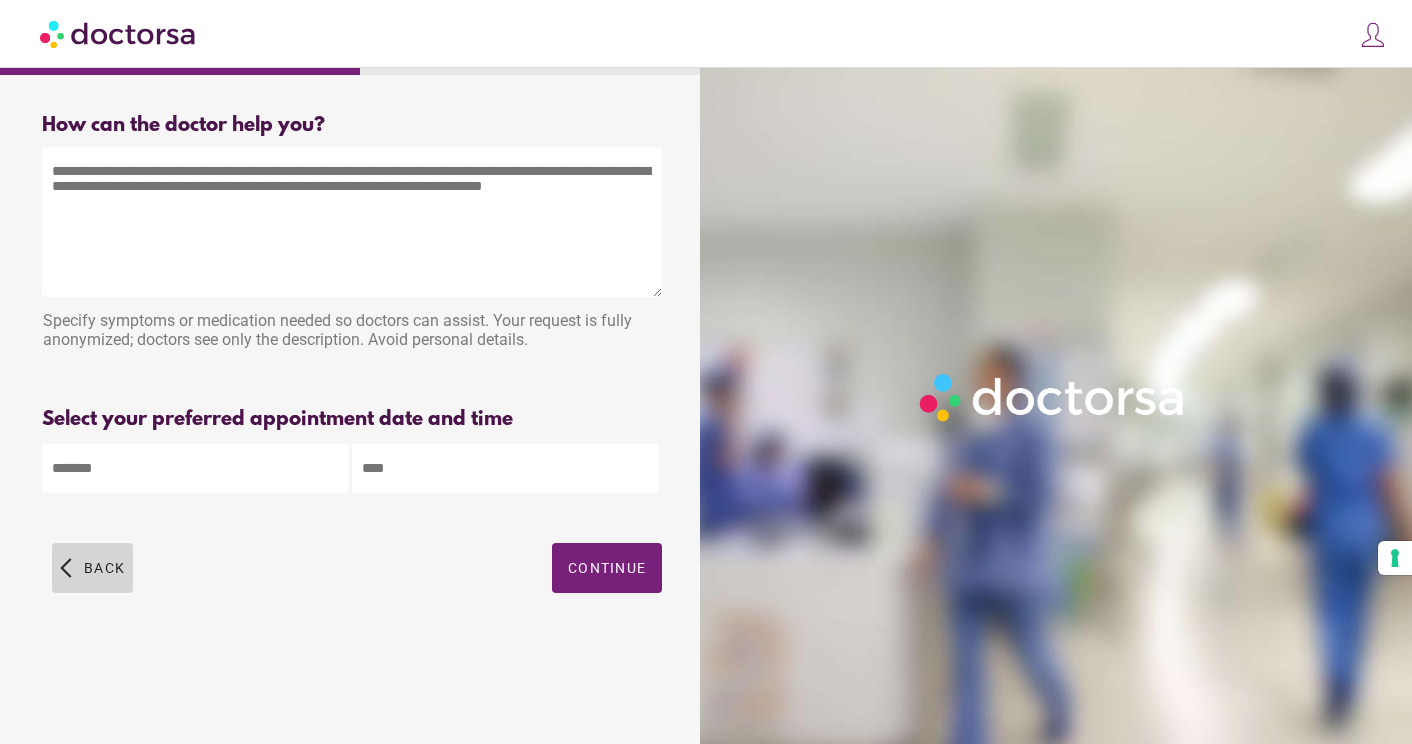 click at bounding box center (92, 568) 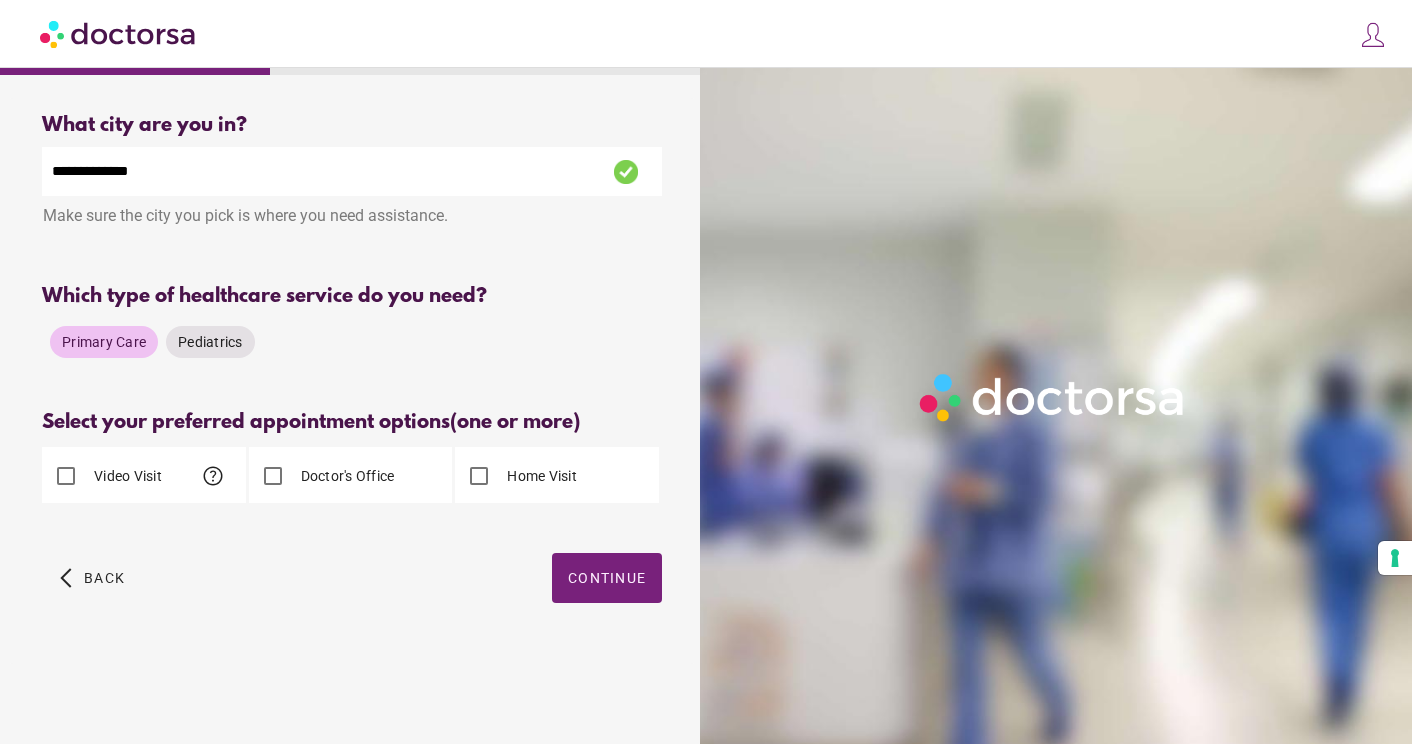 click on "Doctor's Office" at bounding box center (322, 476) 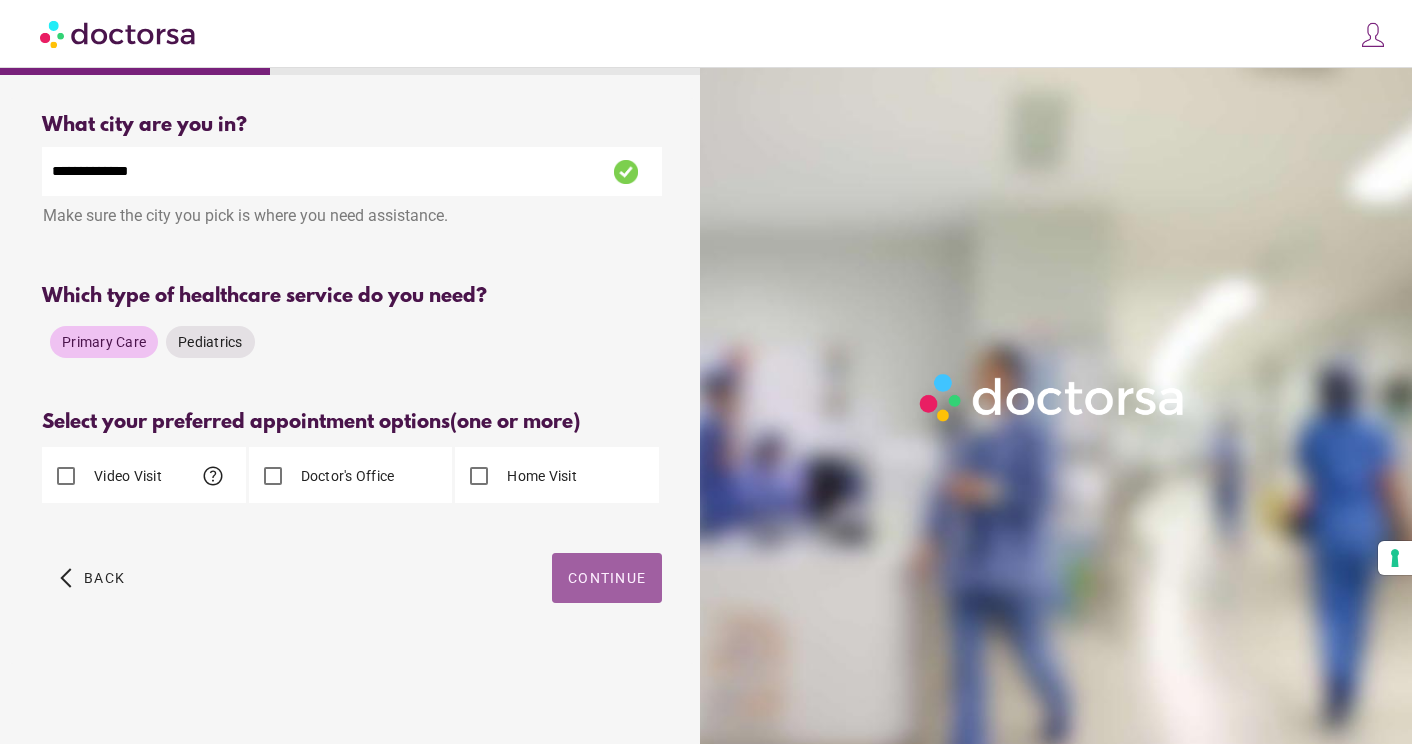 click on "Continue" at bounding box center (607, 578) 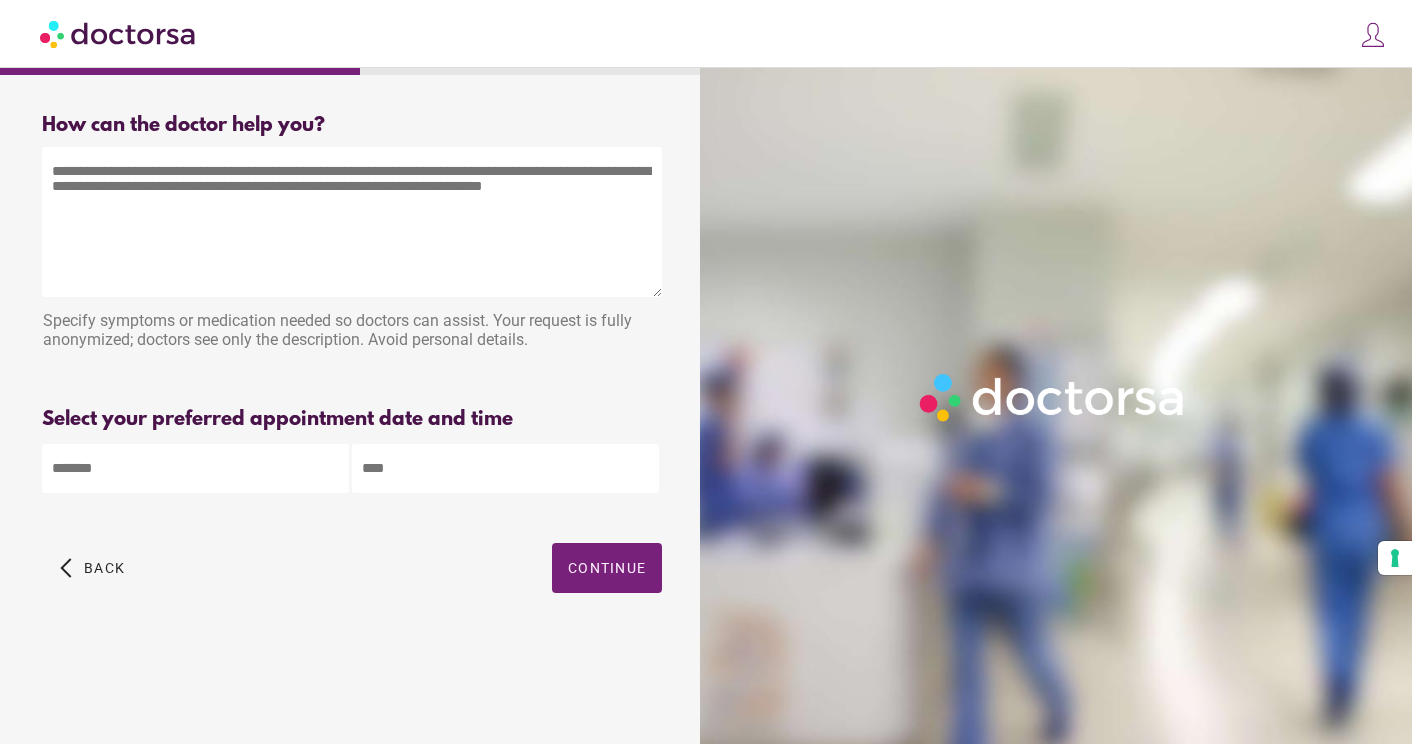 click at bounding box center (352, 222) 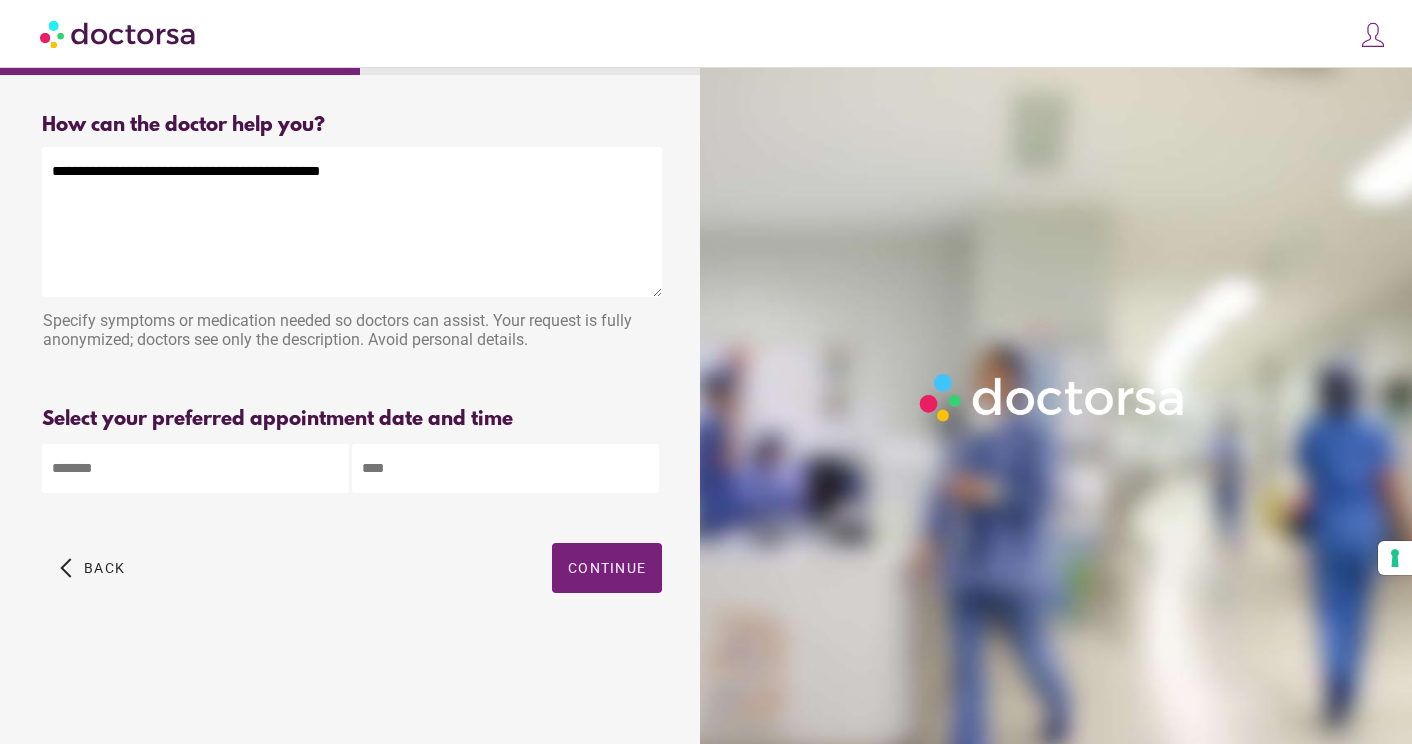 click on "**********" at bounding box center [352, 222] 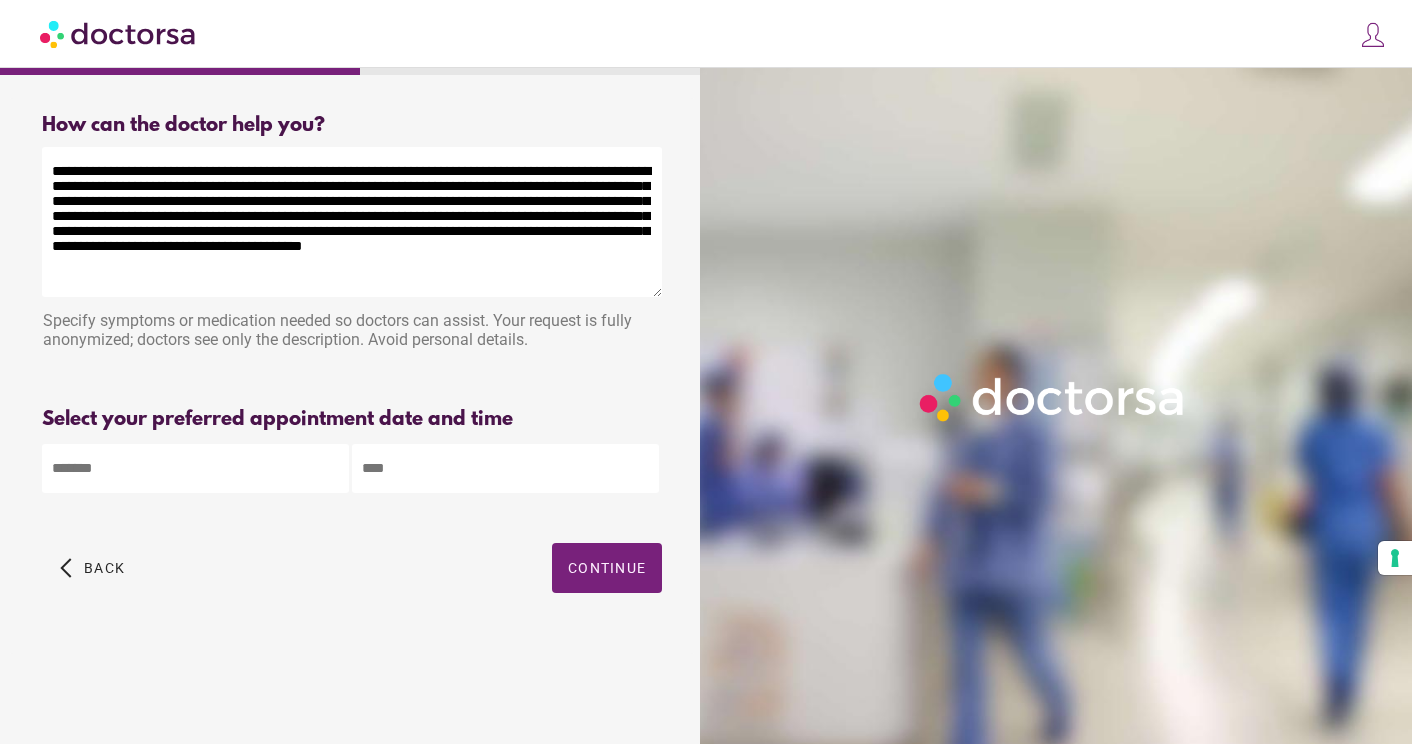type on "**********" 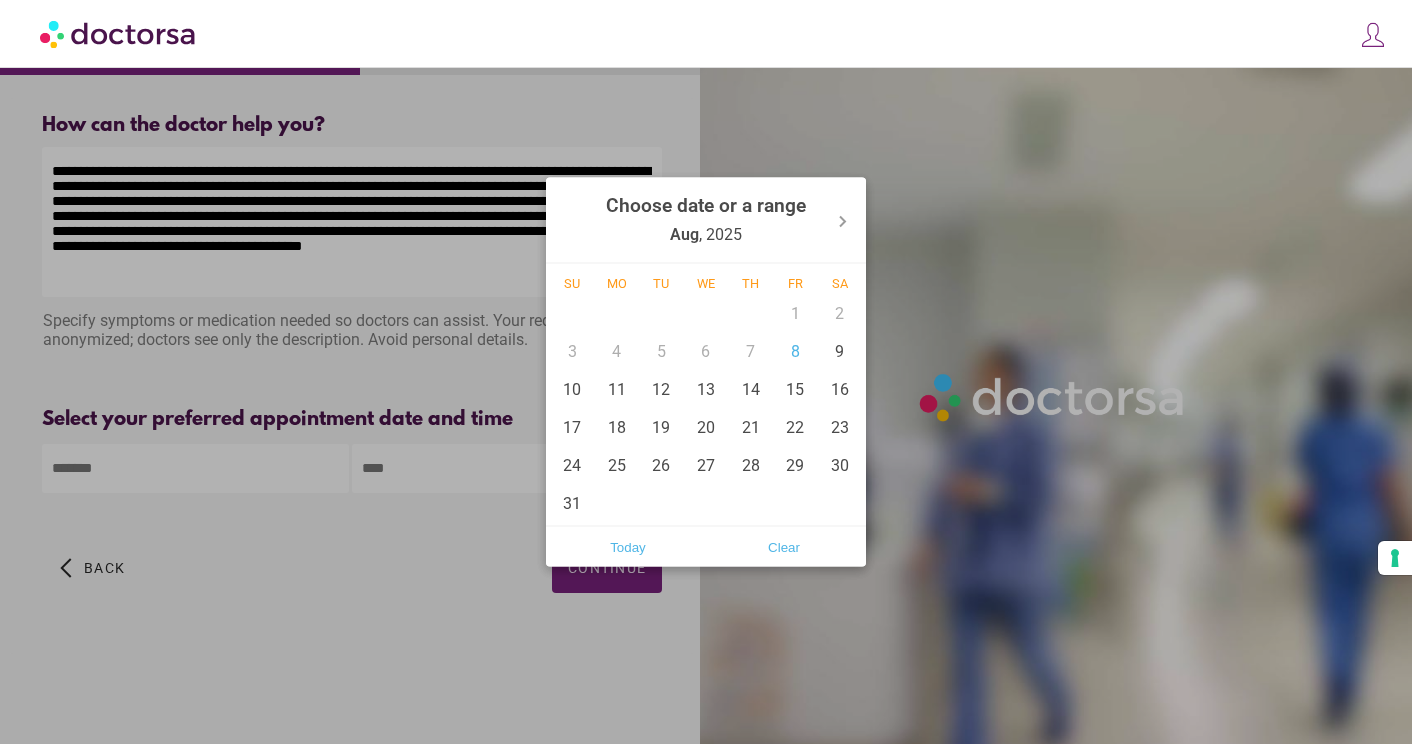 click on "**********" at bounding box center (706, 372) 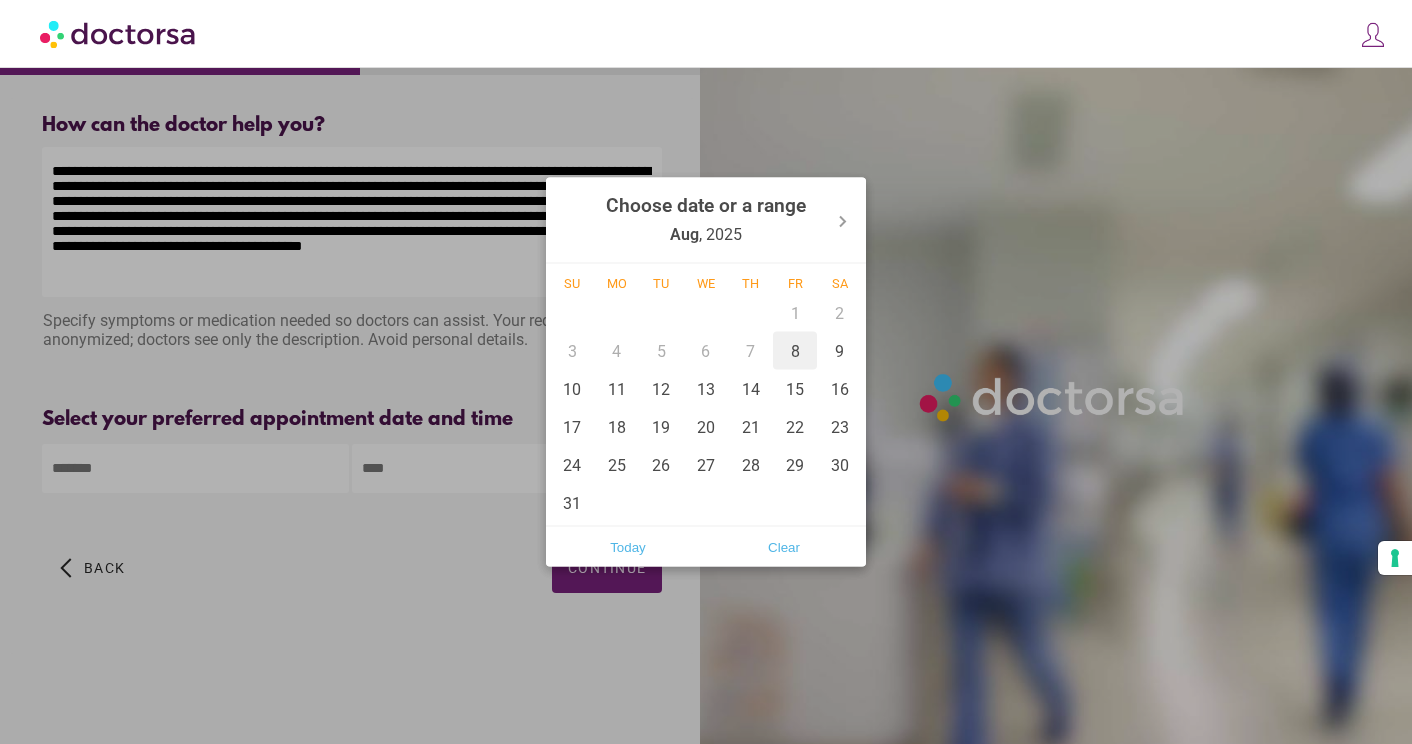 click on "8" at bounding box center (795, 351) 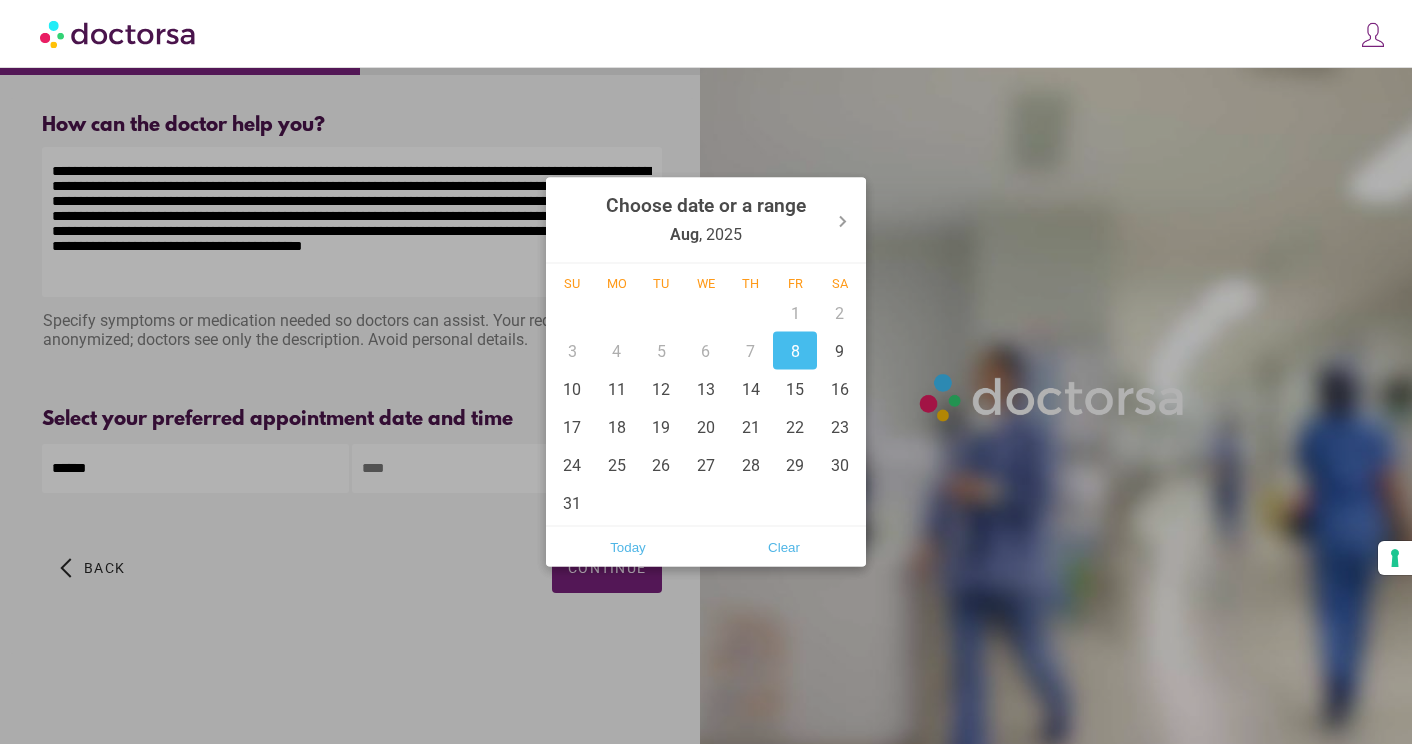 click on "8" at bounding box center (795, 351) 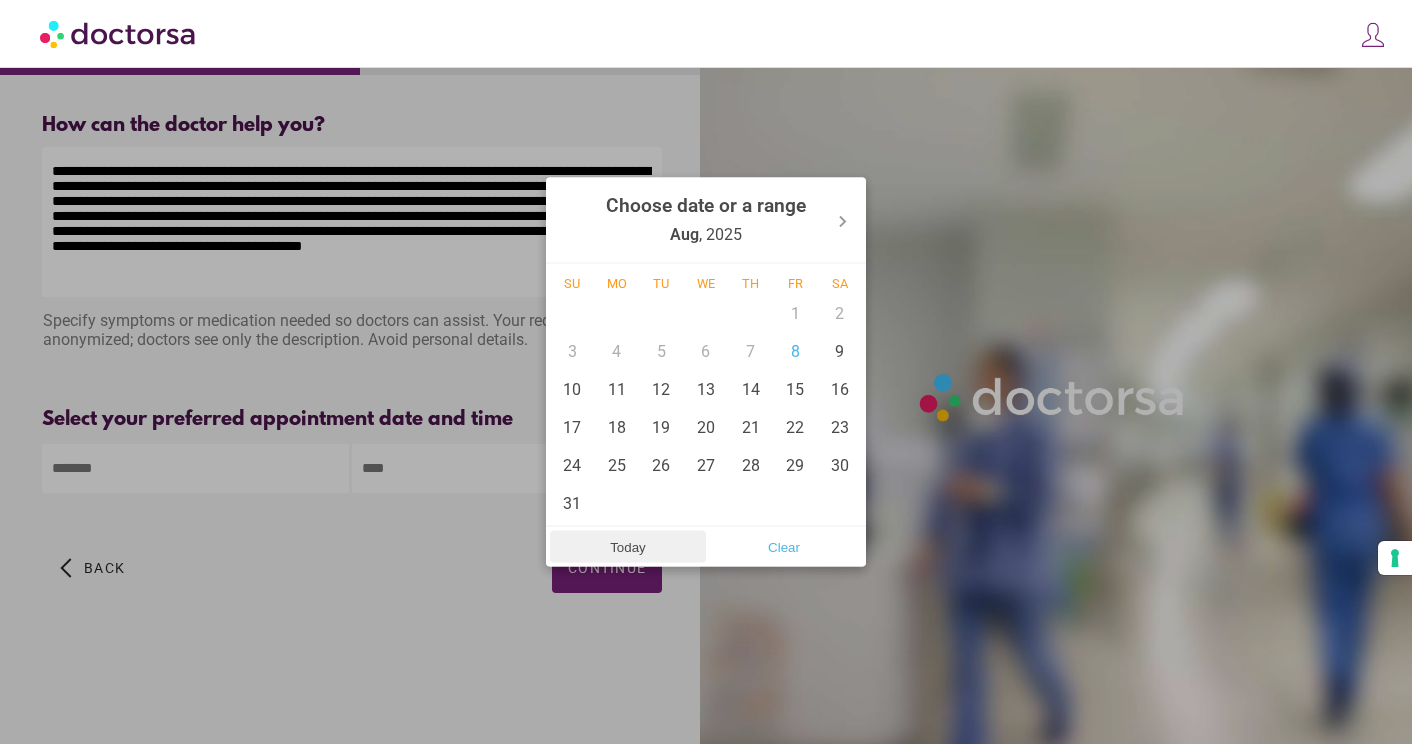 click on "Today" at bounding box center (628, 547) 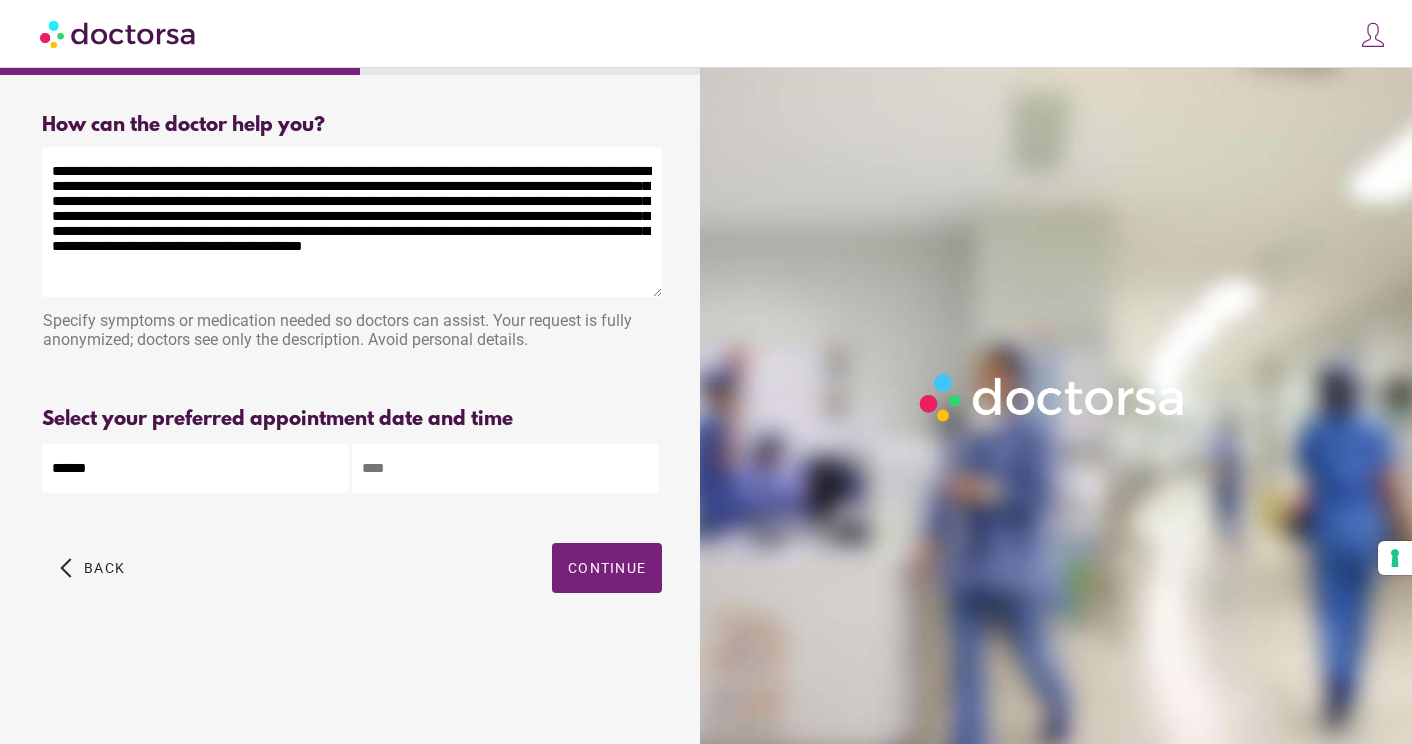 click at bounding box center [505, 468] 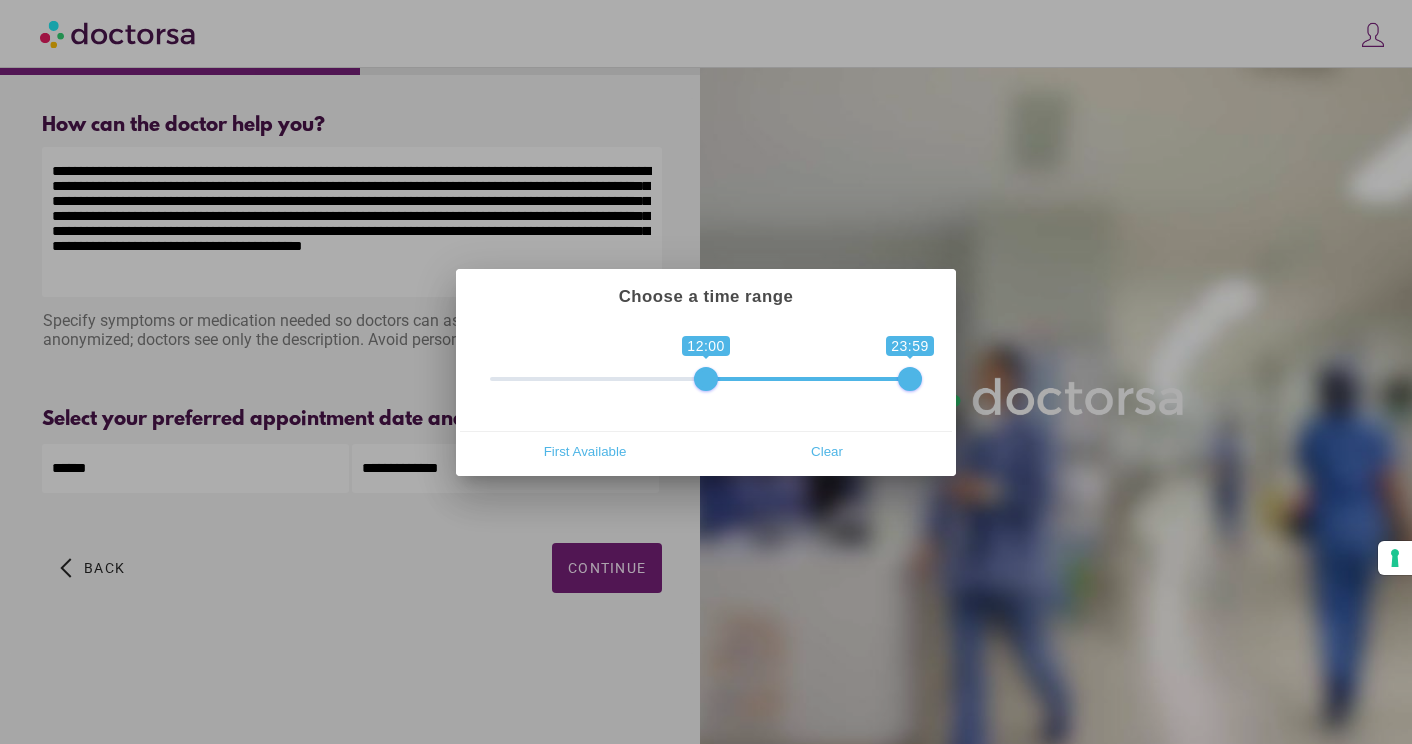 drag, startPoint x: 507, startPoint y: 372, endPoint x: 708, endPoint y: 372, distance: 201 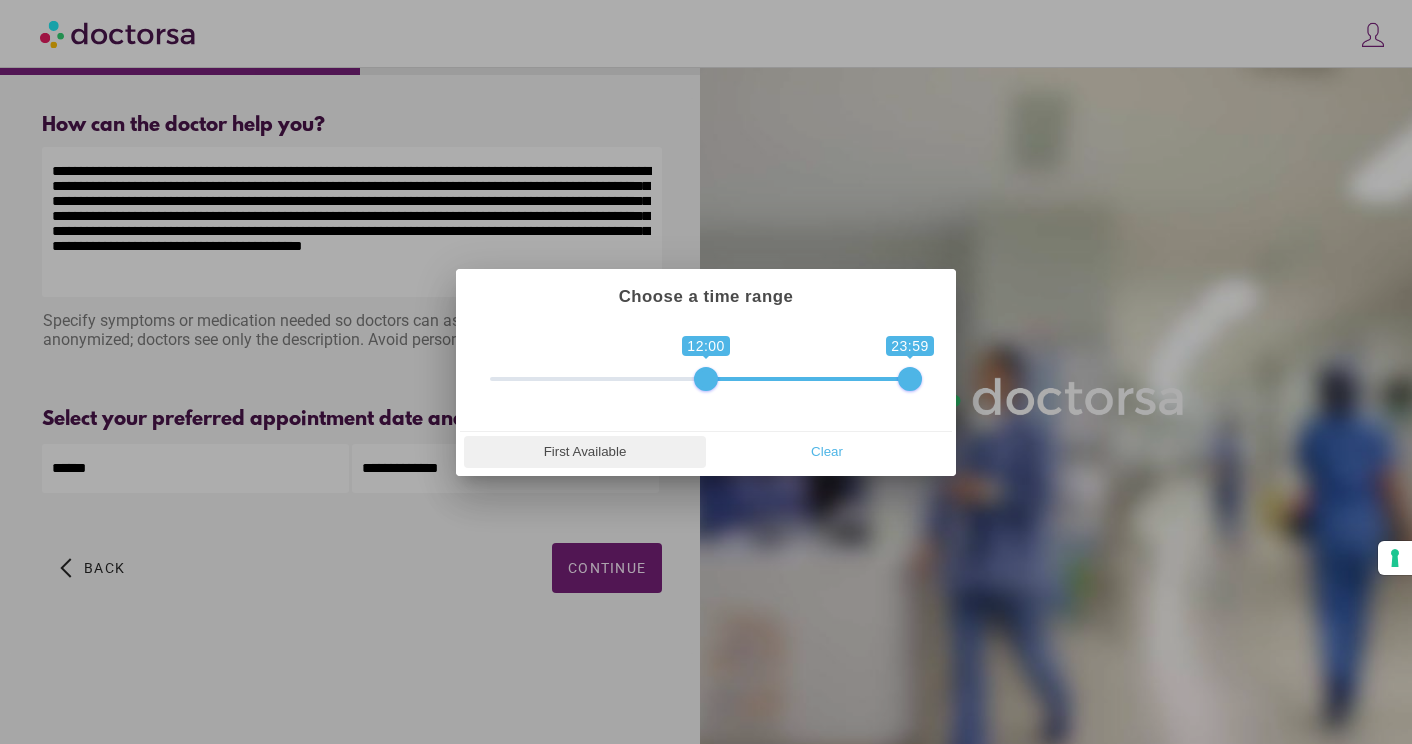 click on "First Available" at bounding box center [585, 452] 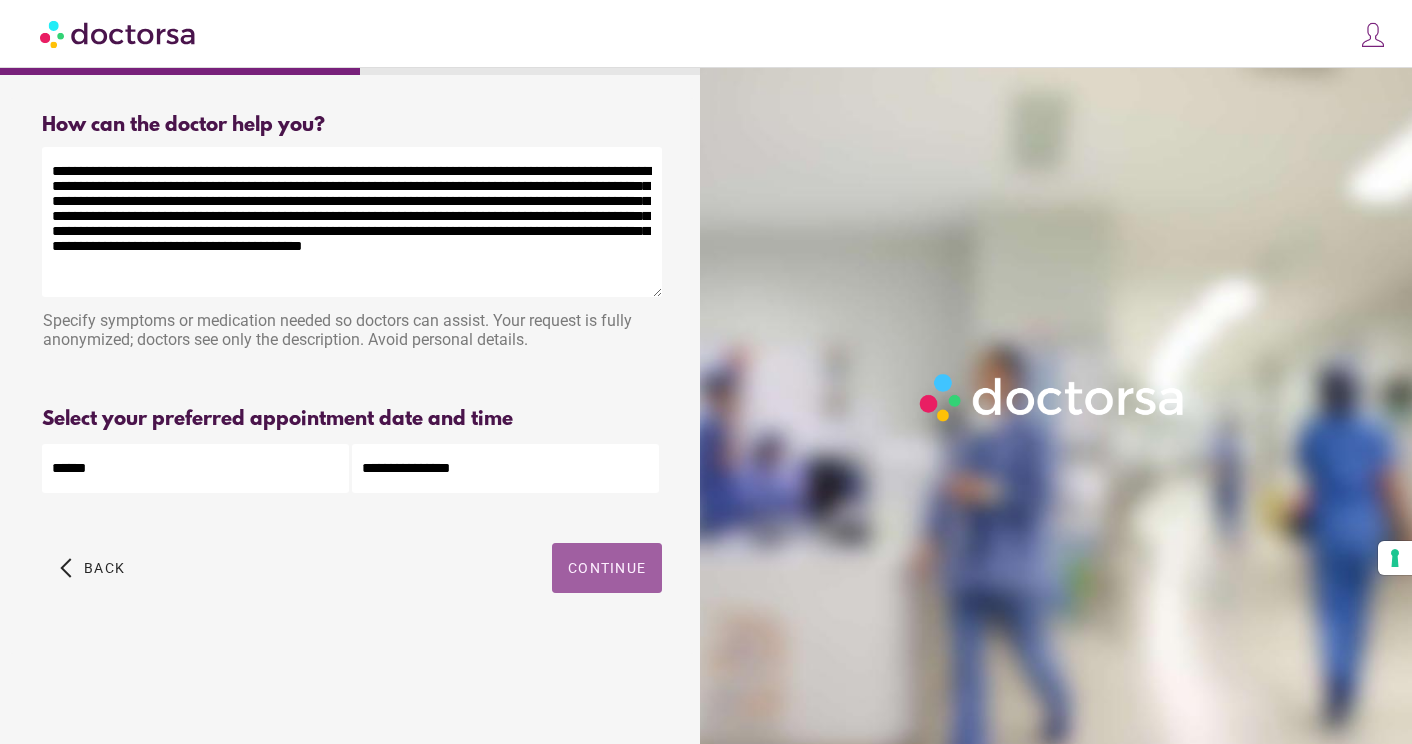 click on "Continue" at bounding box center [607, 568] 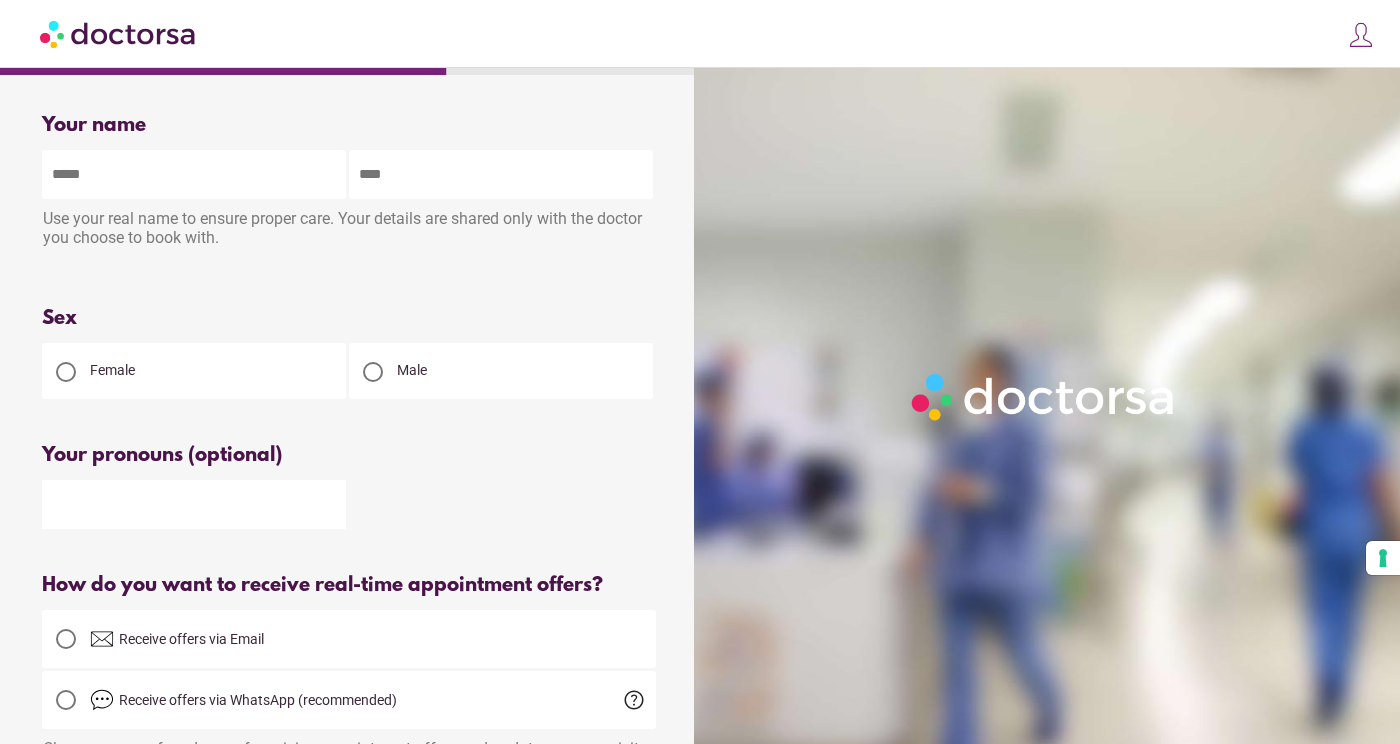 click on "Use your real name to ensure proper care. Your details are shared only with the doctor you choose to book with." at bounding box center (349, 230) 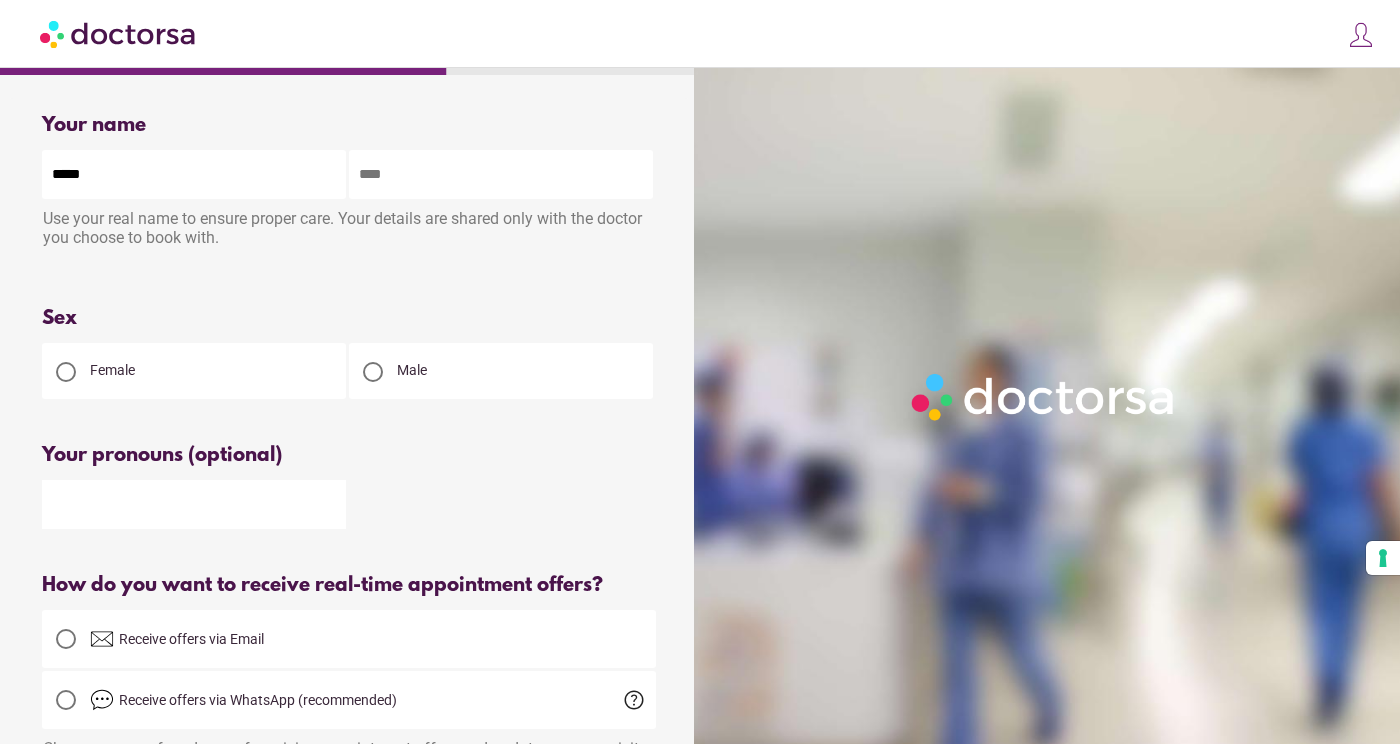drag, startPoint x: 277, startPoint y: 175, endPoint x: -67, endPoint y: 166, distance: 344.1177 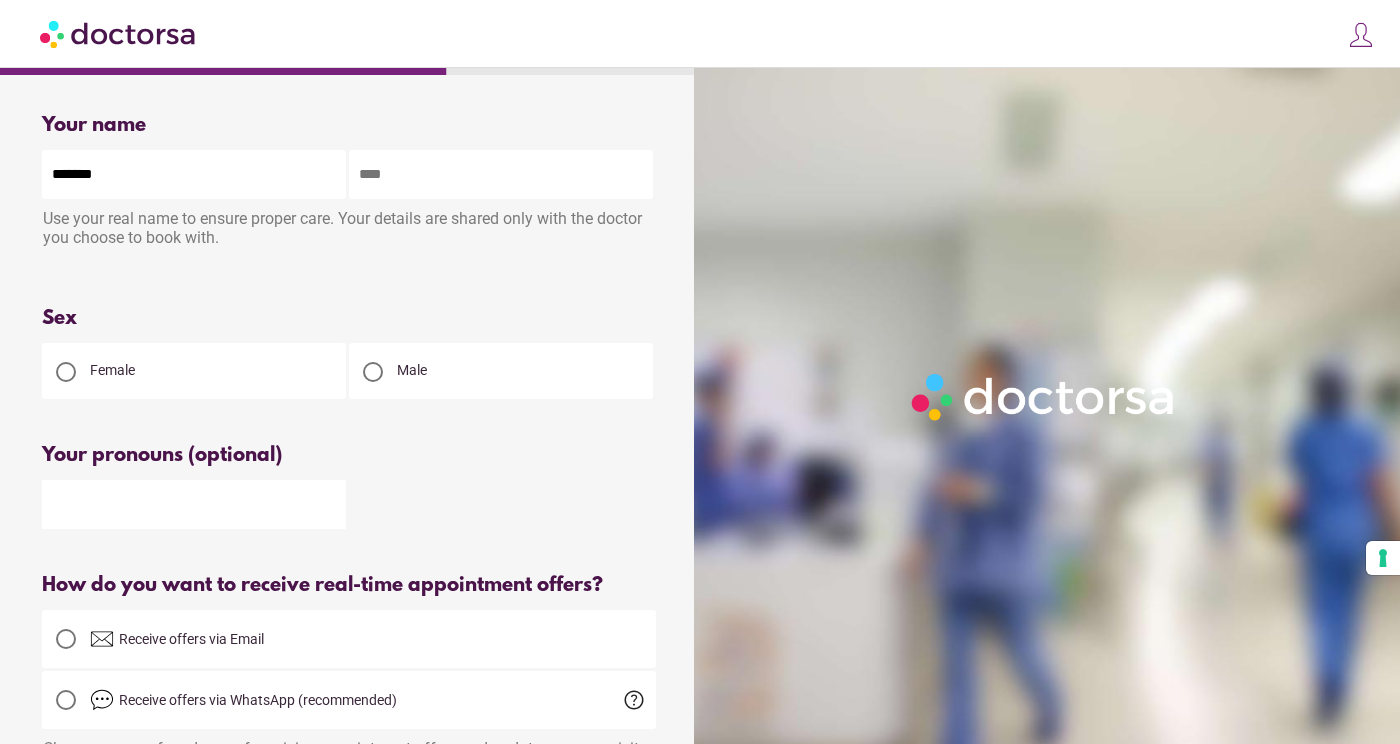 type on "*******" 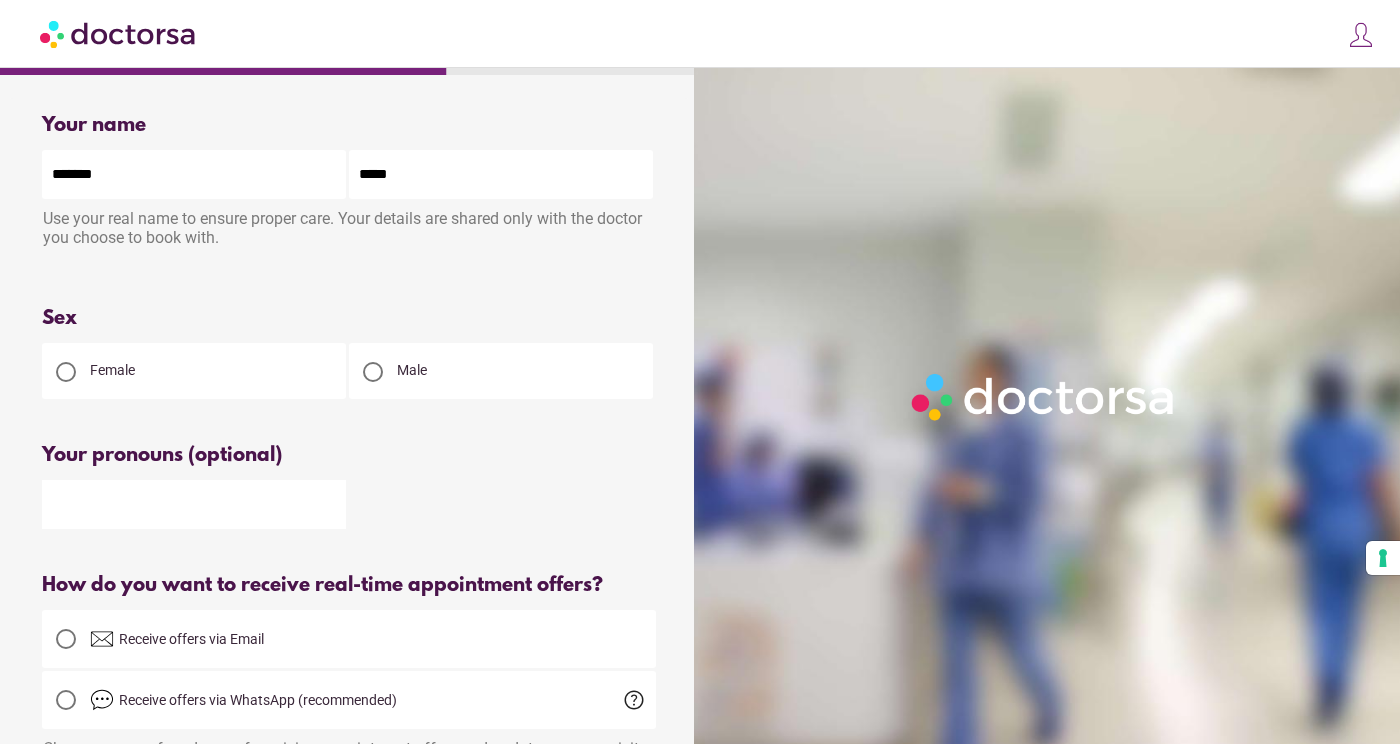 type on "*****" 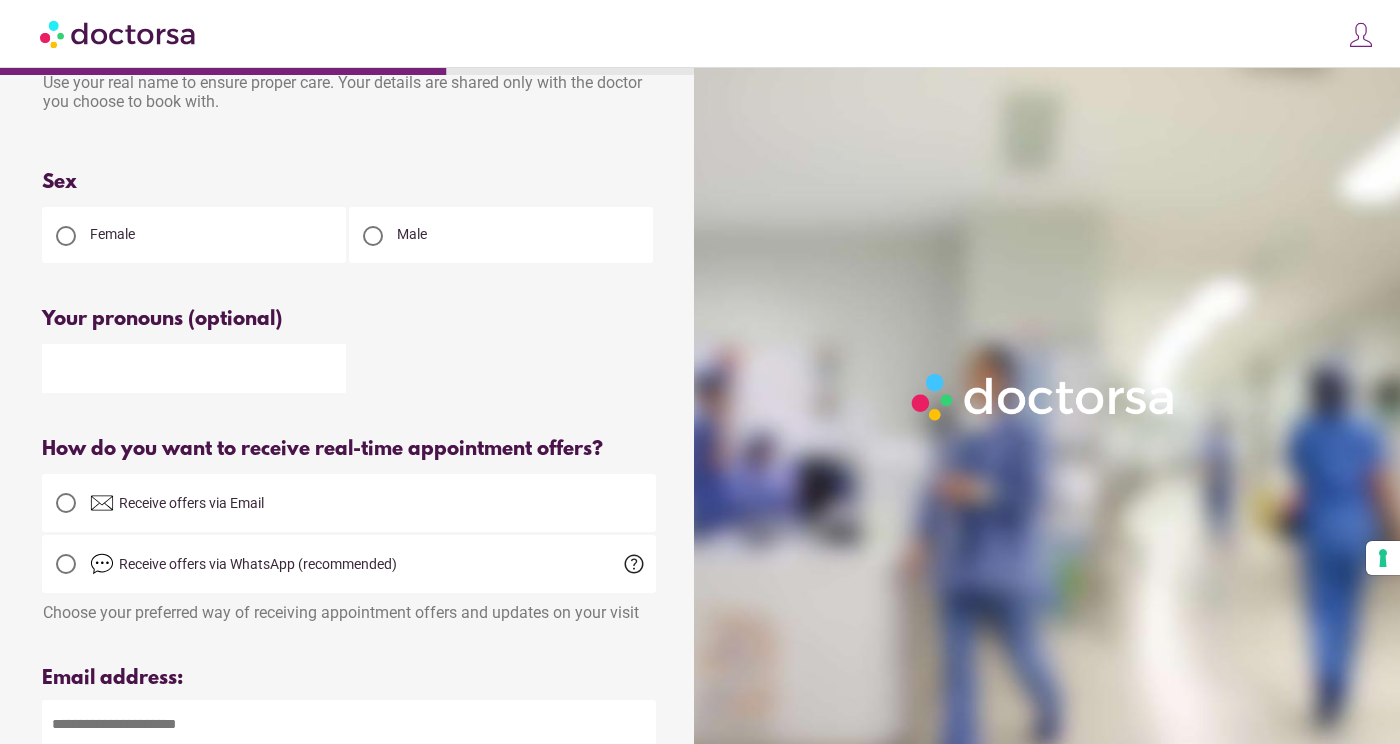 scroll, scrollTop: 135, scrollLeft: 0, axis: vertical 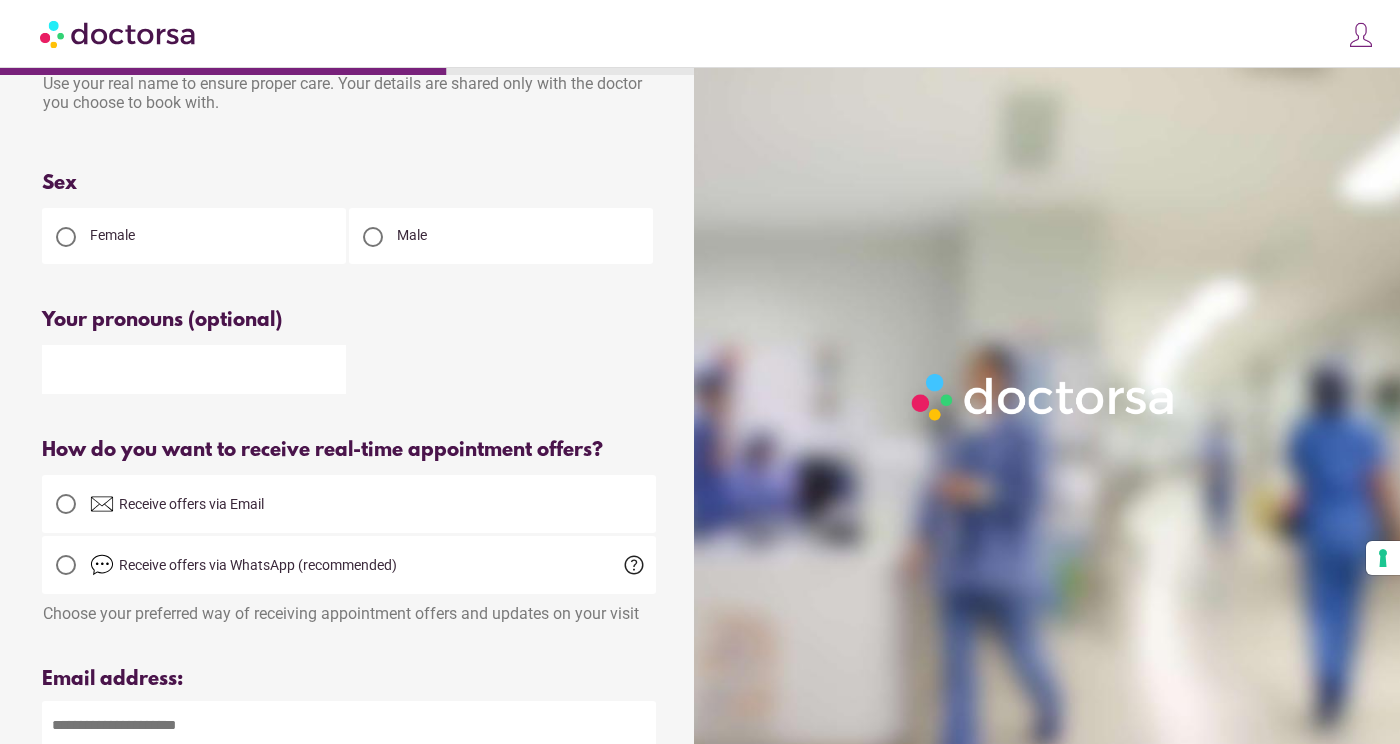 click at bounding box center (373, 237) 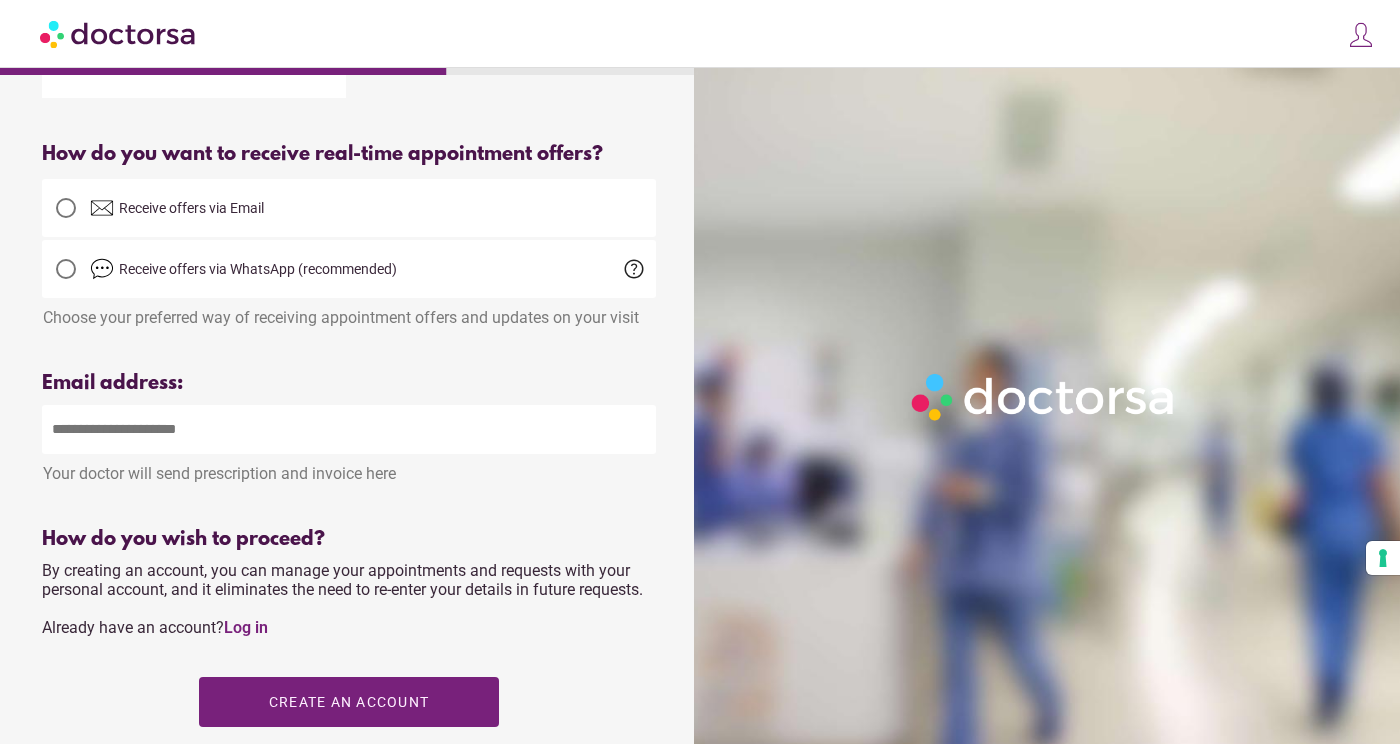 scroll, scrollTop: 442, scrollLeft: 0, axis: vertical 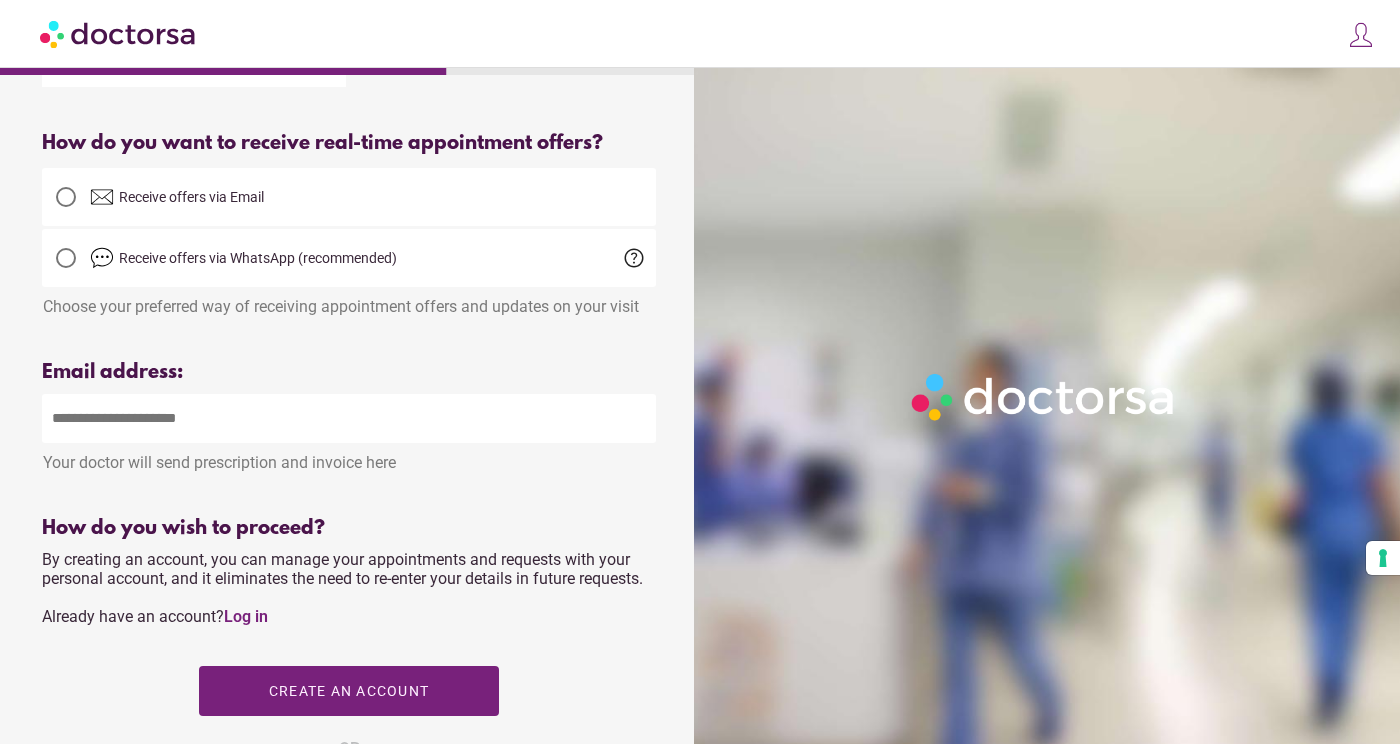 click at bounding box center (66, 197) 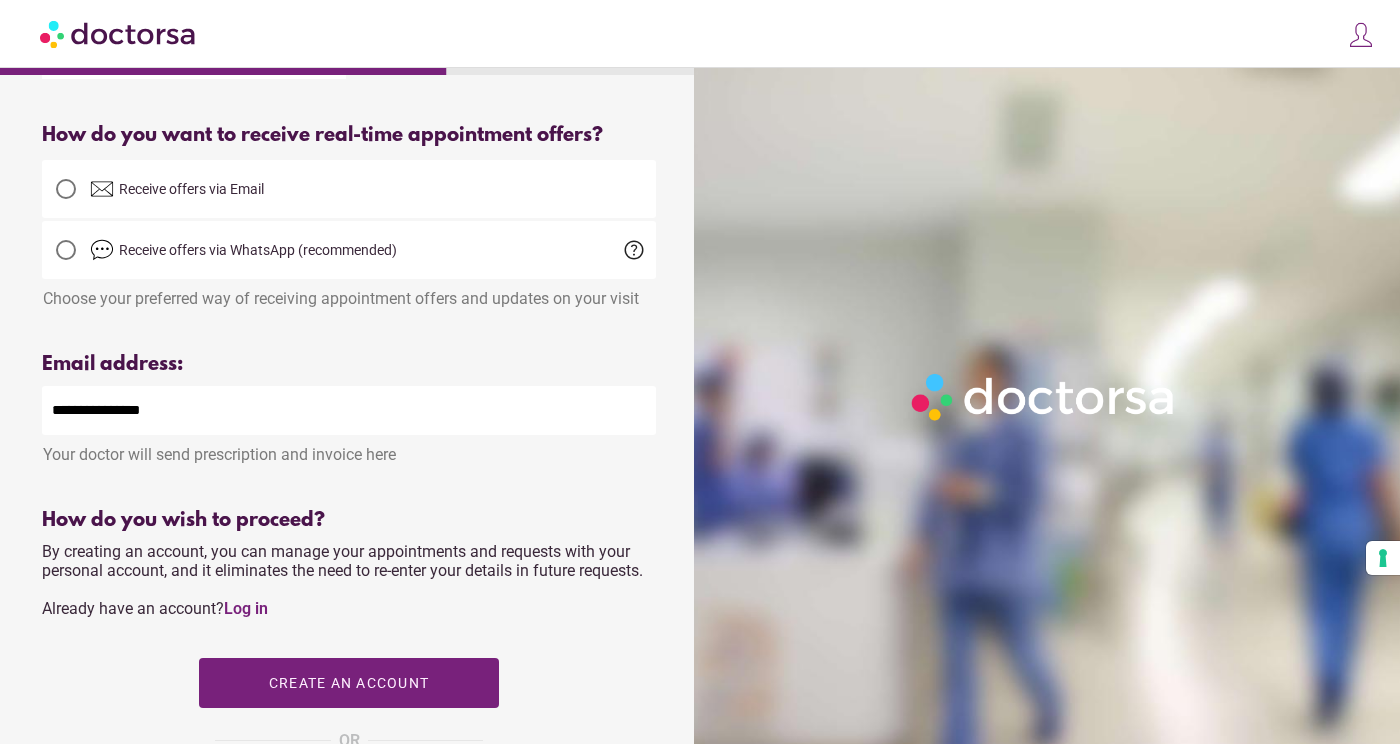 type on "**********" 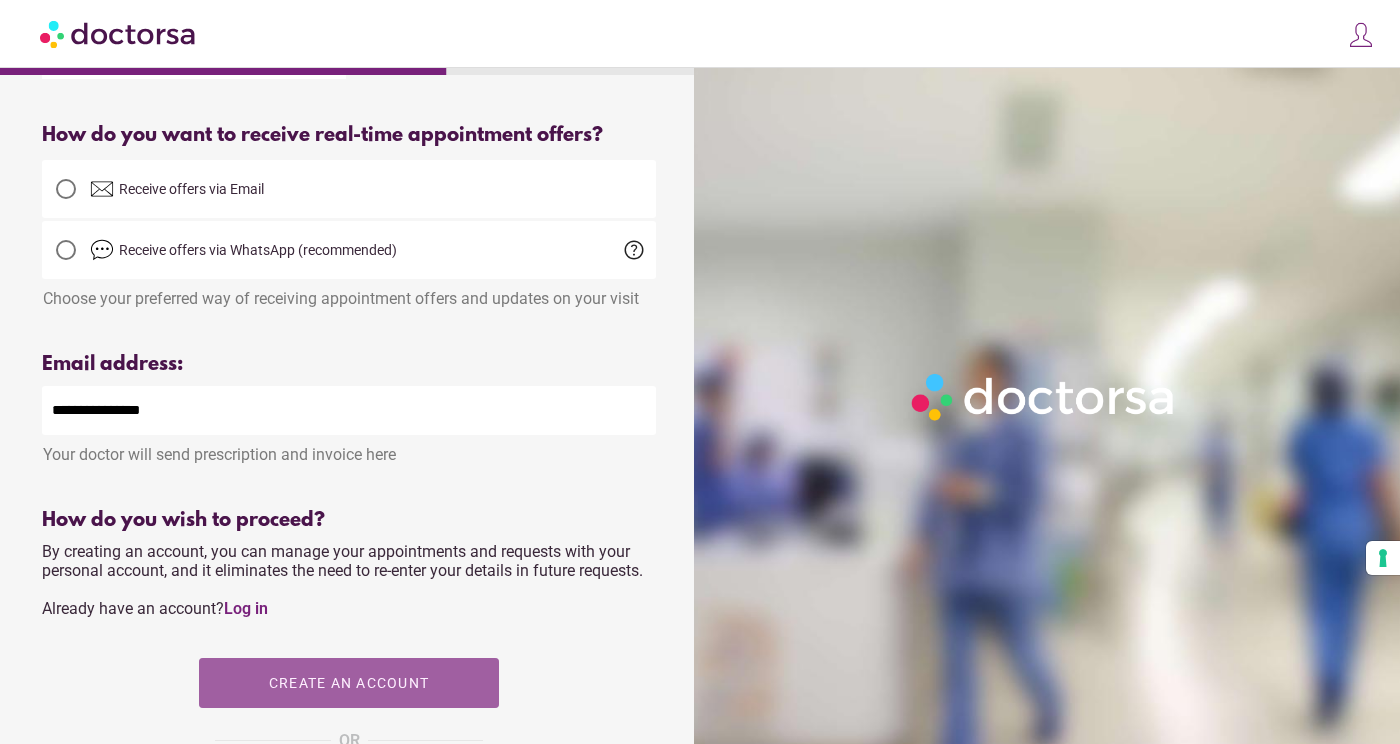 click at bounding box center (349, 683) 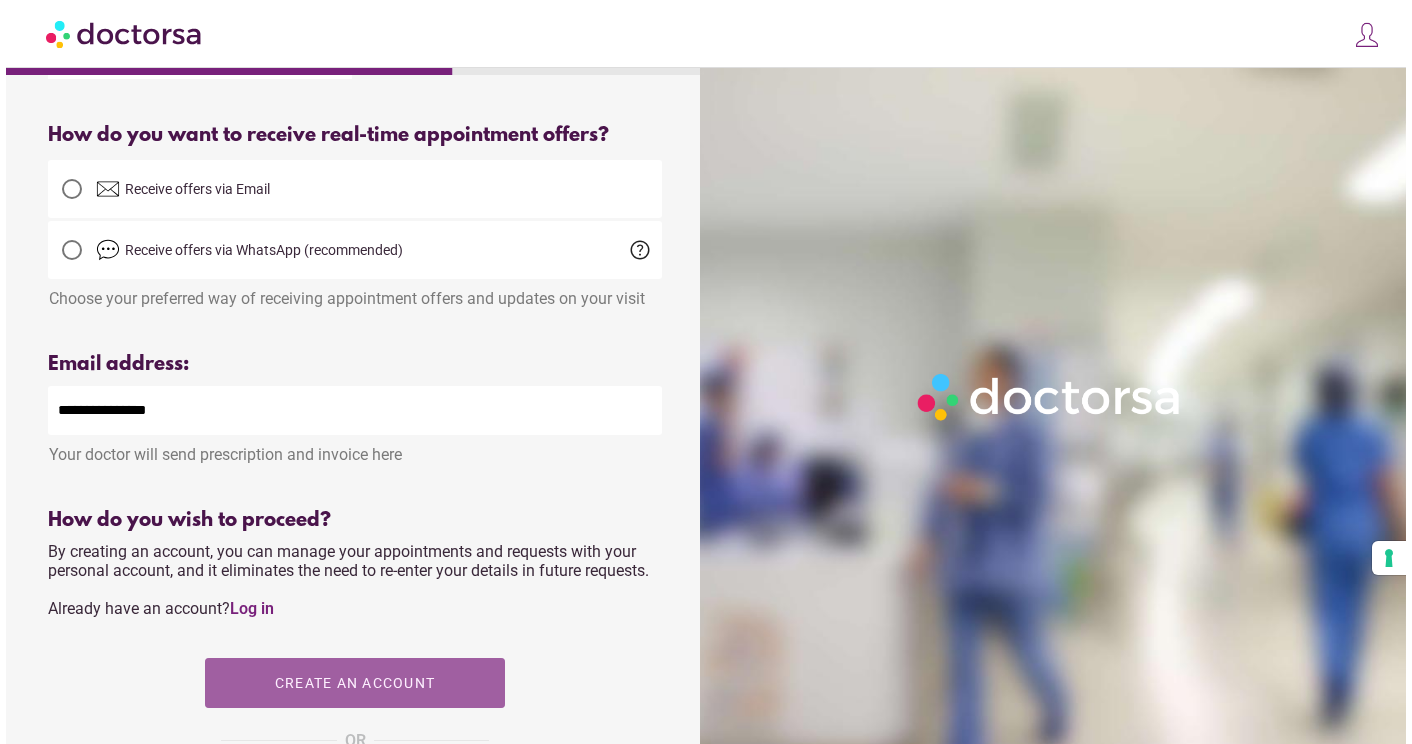 scroll, scrollTop: 0, scrollLeft: 0, axis: both 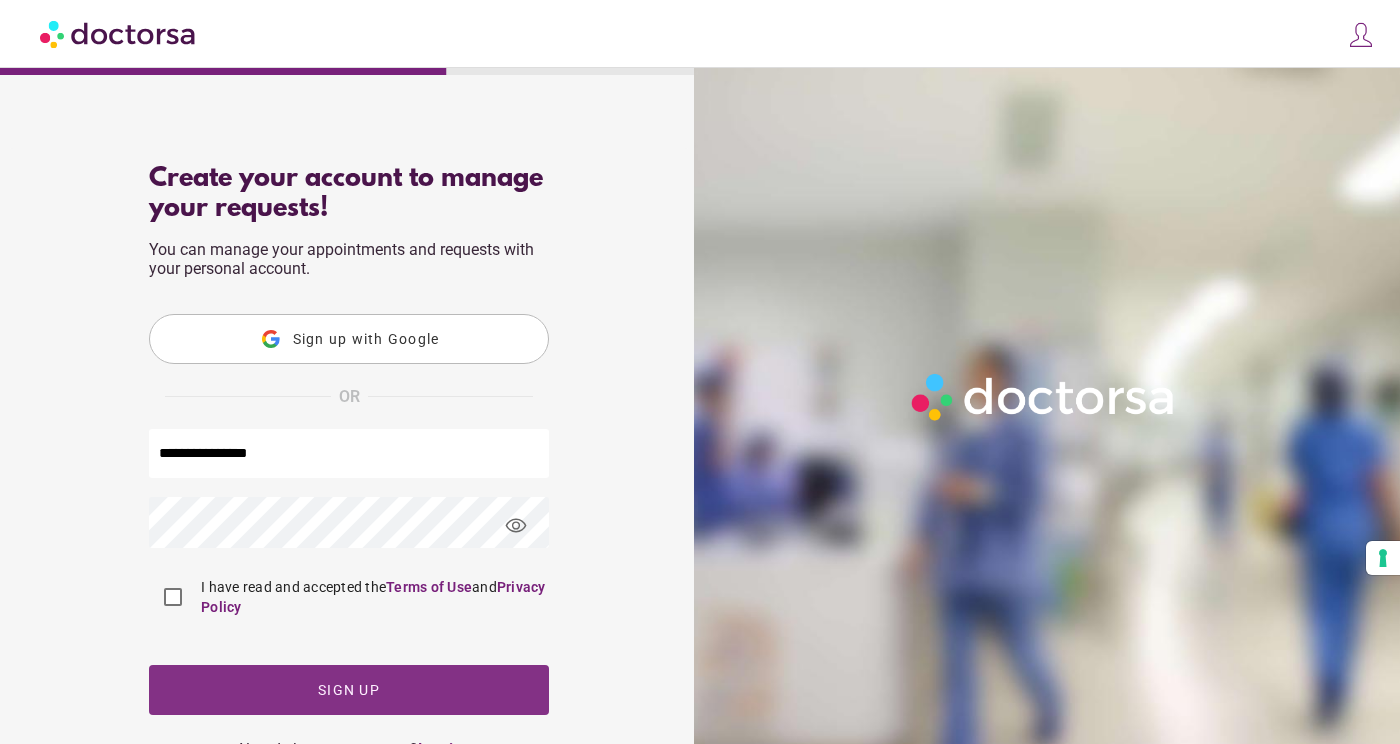 click at bounding box center (349, 690) 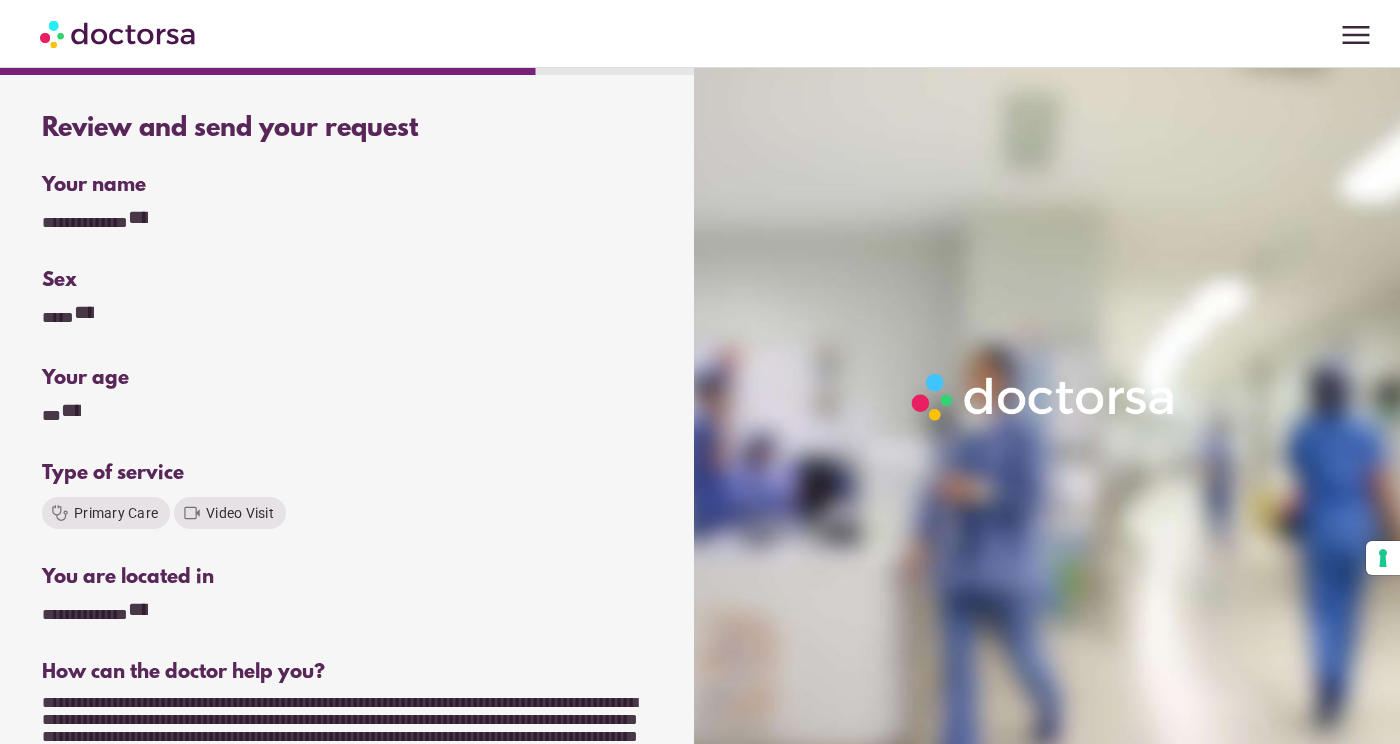 scroll, scrollTop: 0, scrollLeft: 0, axis: both 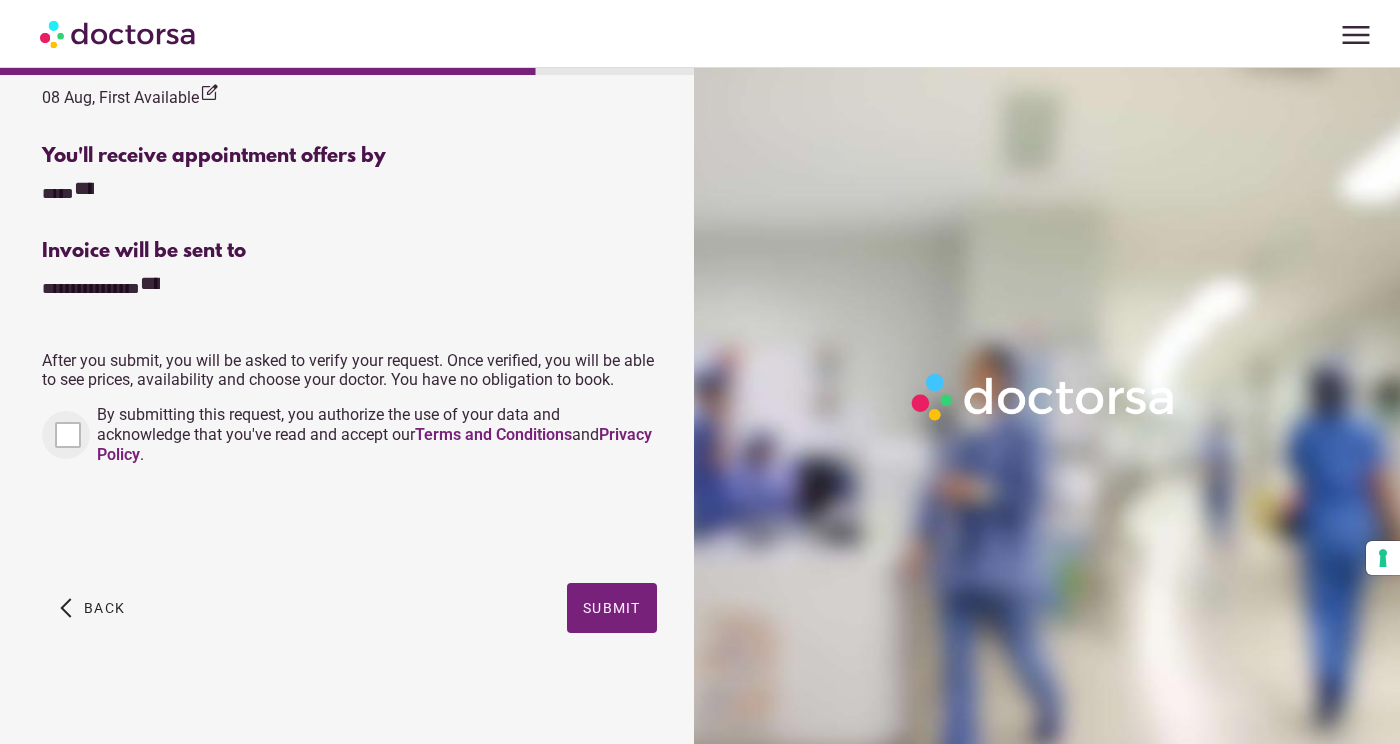 click at bounding box center (66, 435) 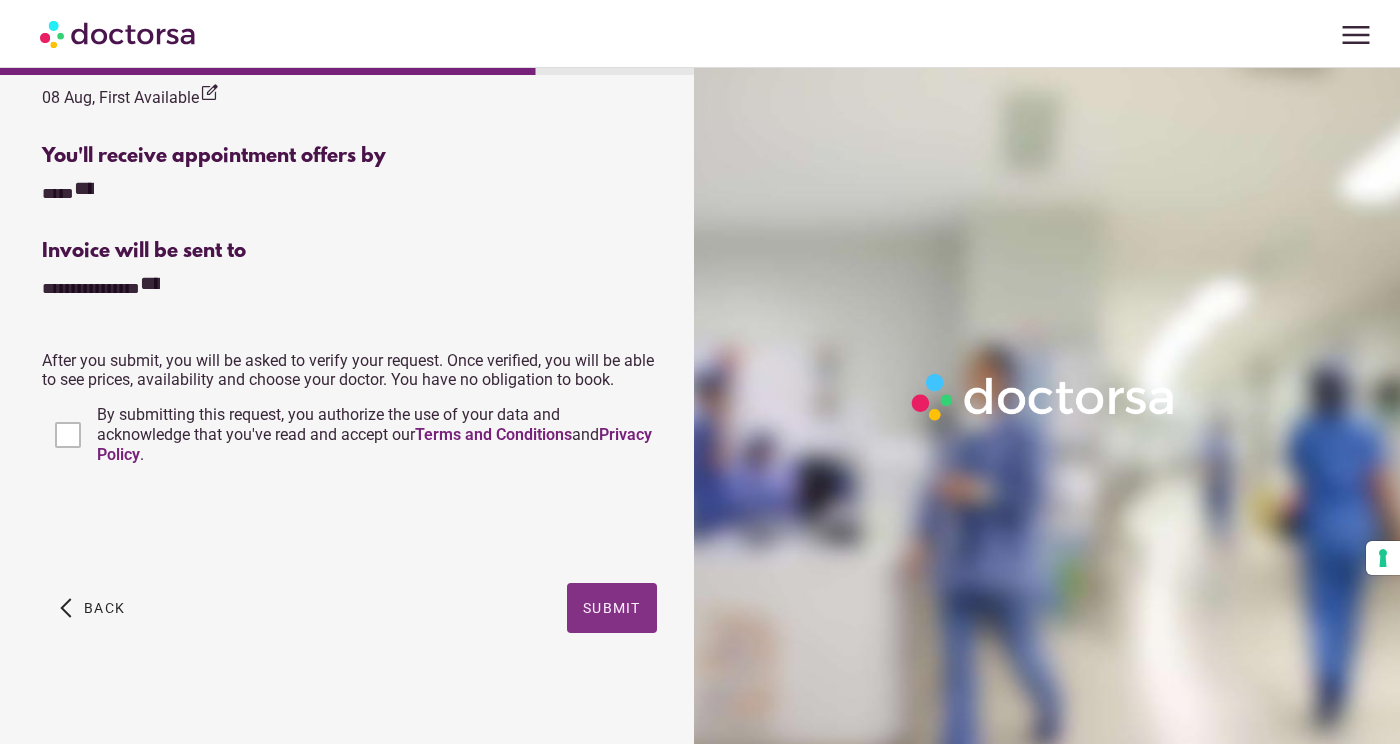 click at bounding box center (612, 608) 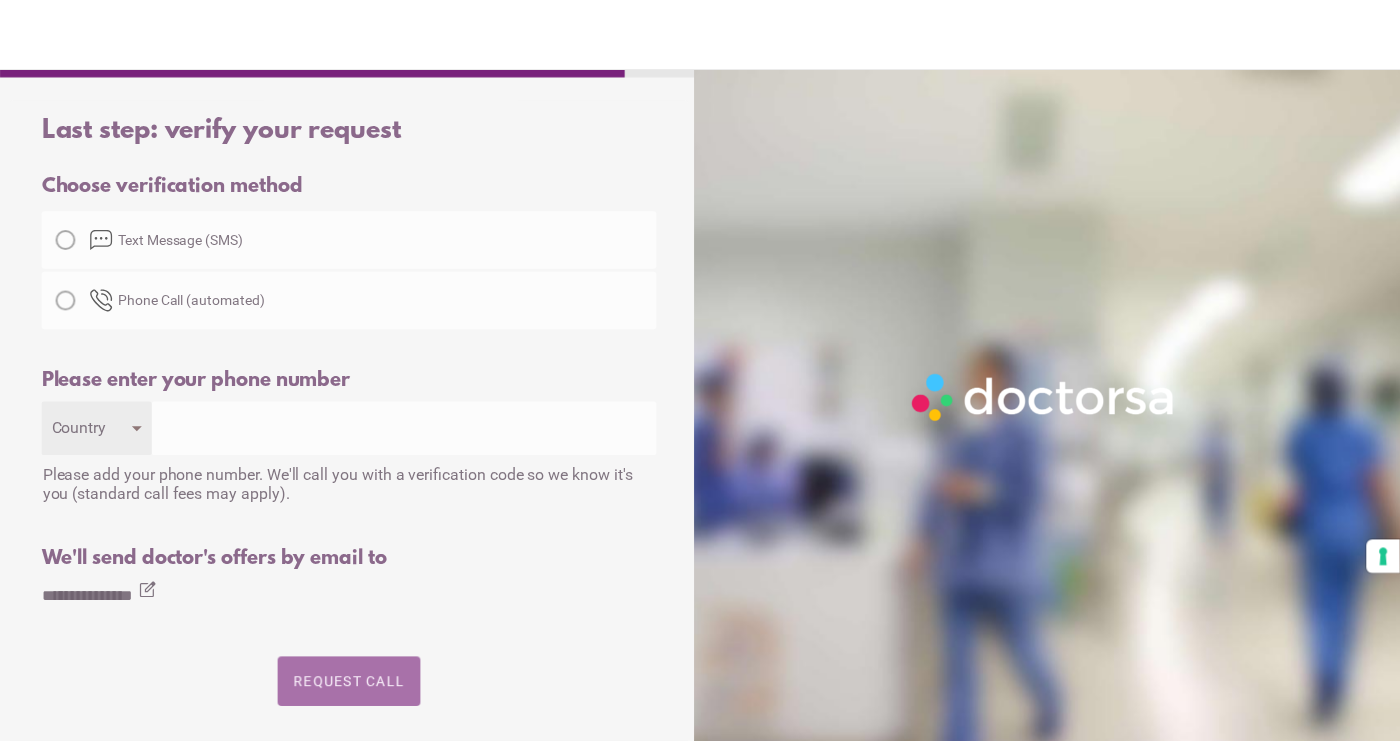 scroll, scrollTop: 0, scrollLeft: 0, axis: both 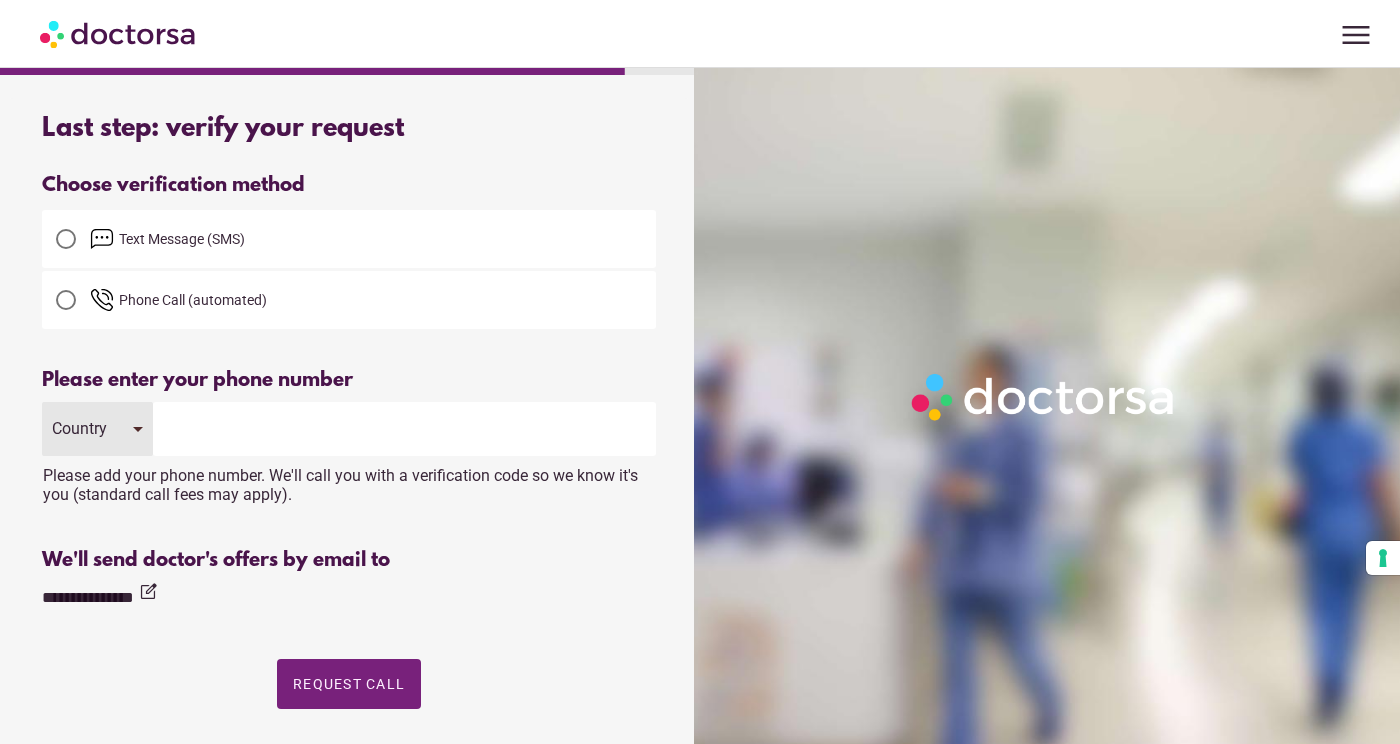 click at bounding box center [66, 239] 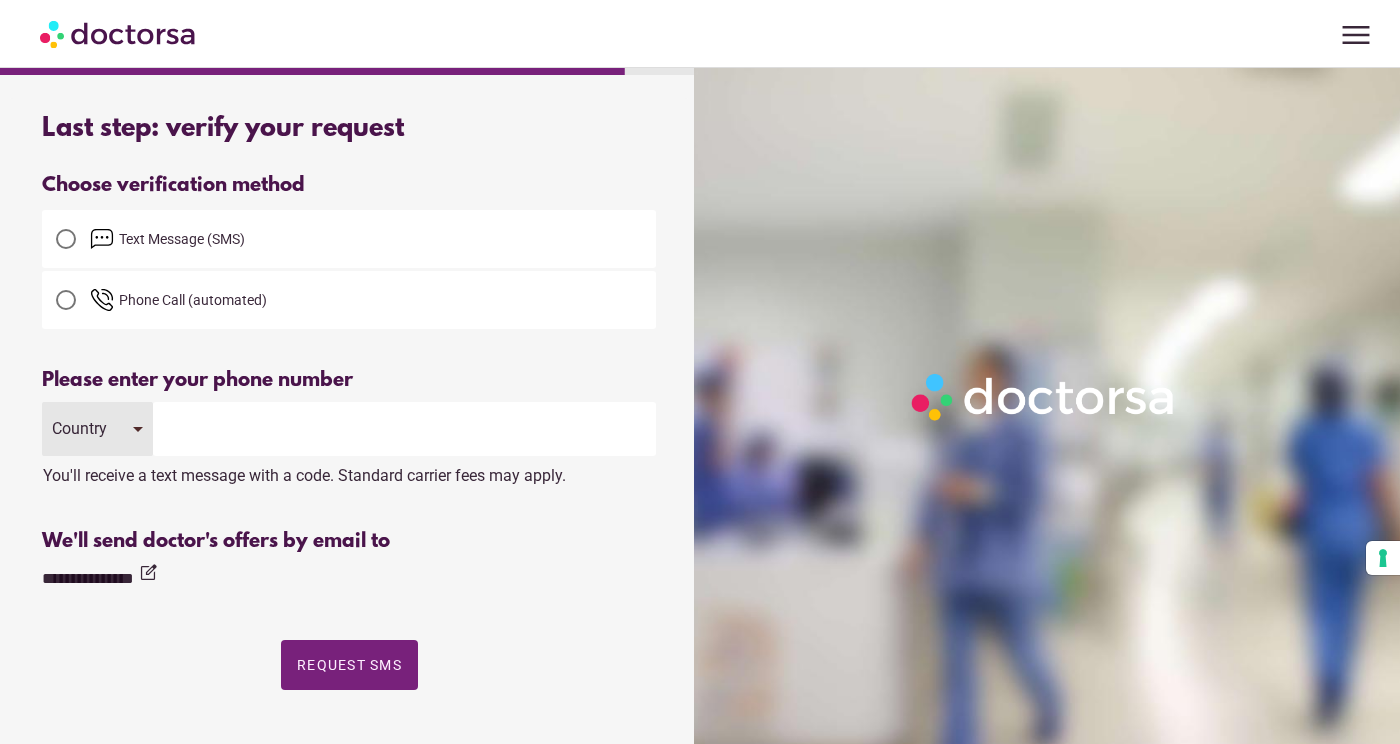 click at bounding box center (404, 429) 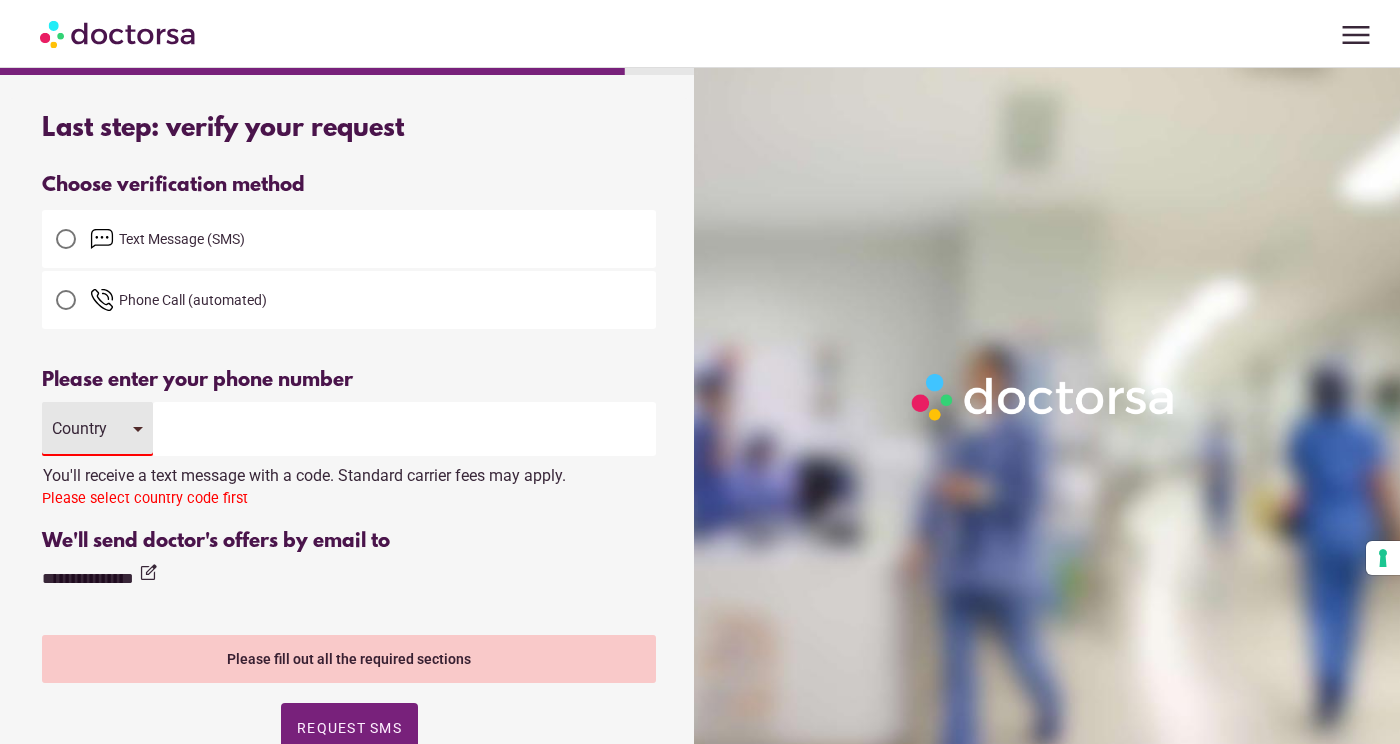click on "Country" at bounding box center [82, 428] 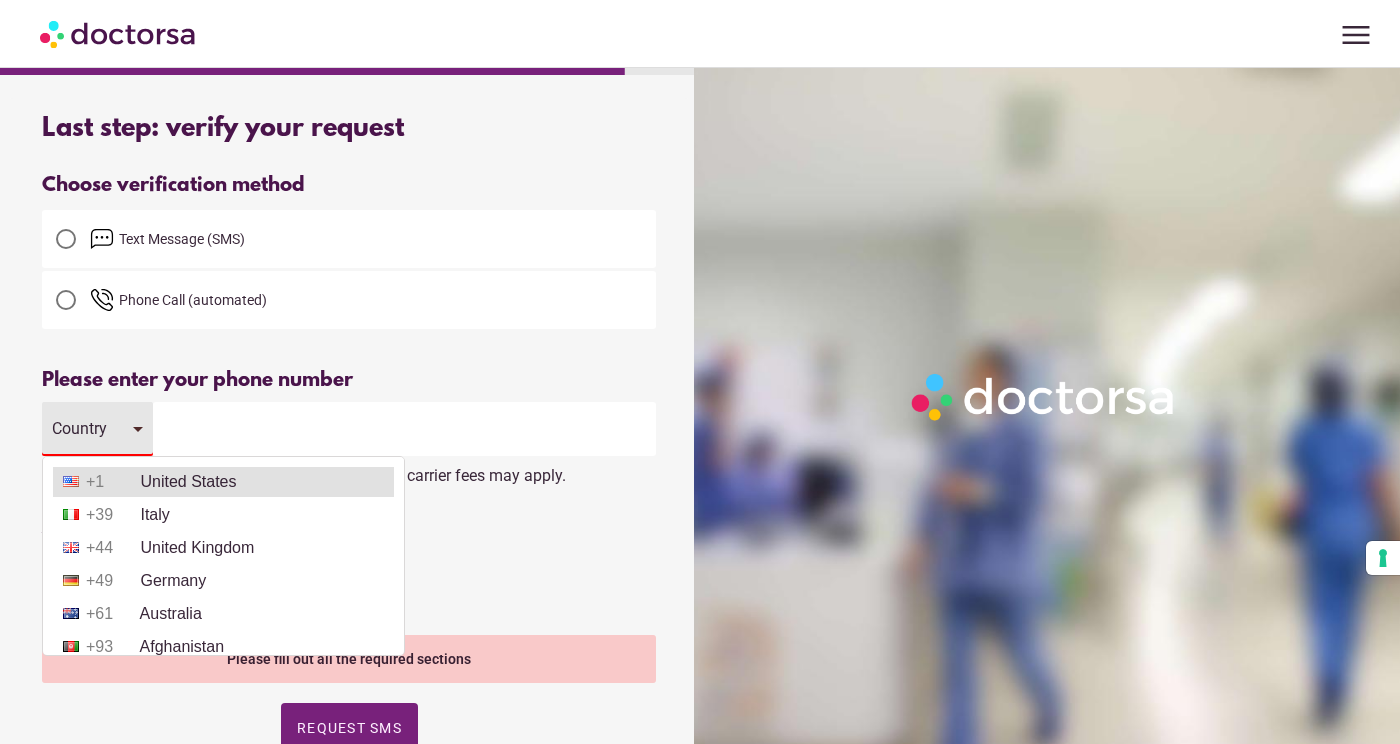 click on "+1" at bounding box center (111, 482) 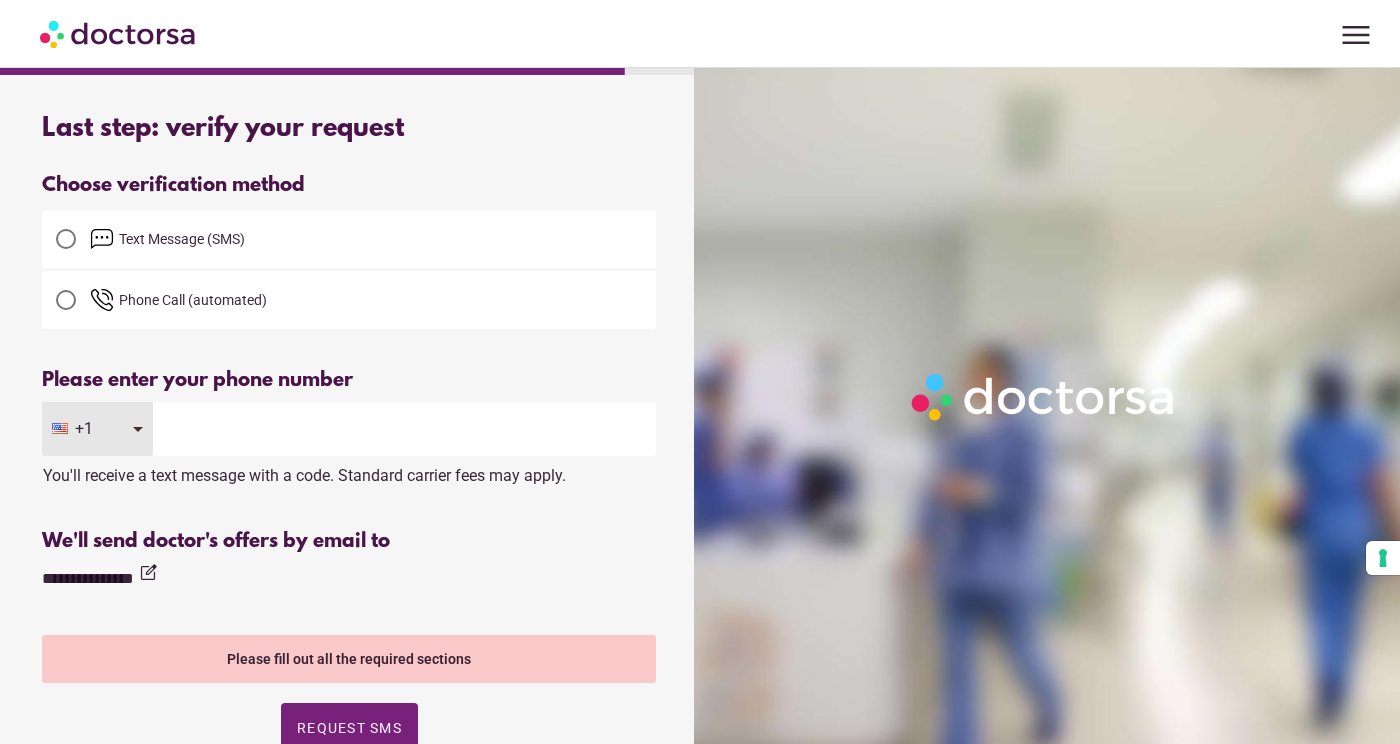 click at bounding box center [404, 429] 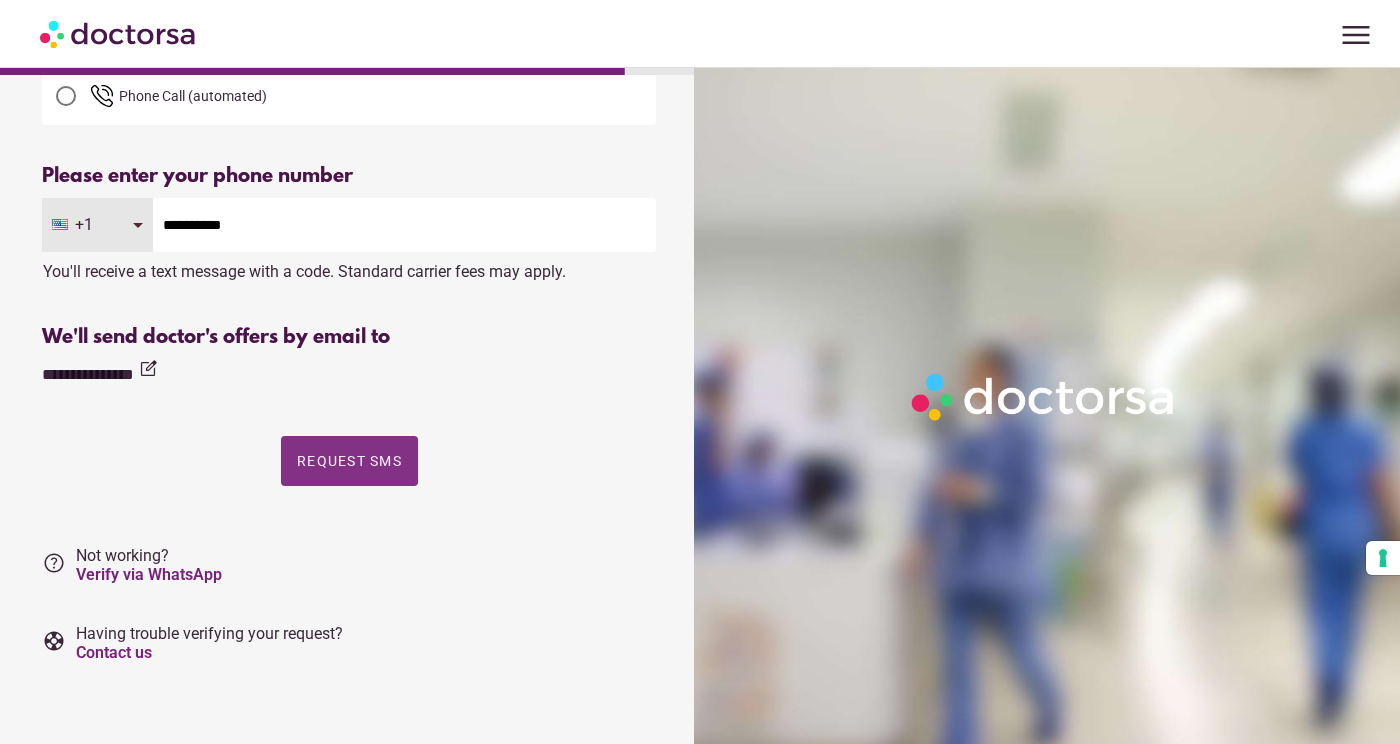 scroll, scrollTop: 204, scrollLeft: 0, axis: vertical 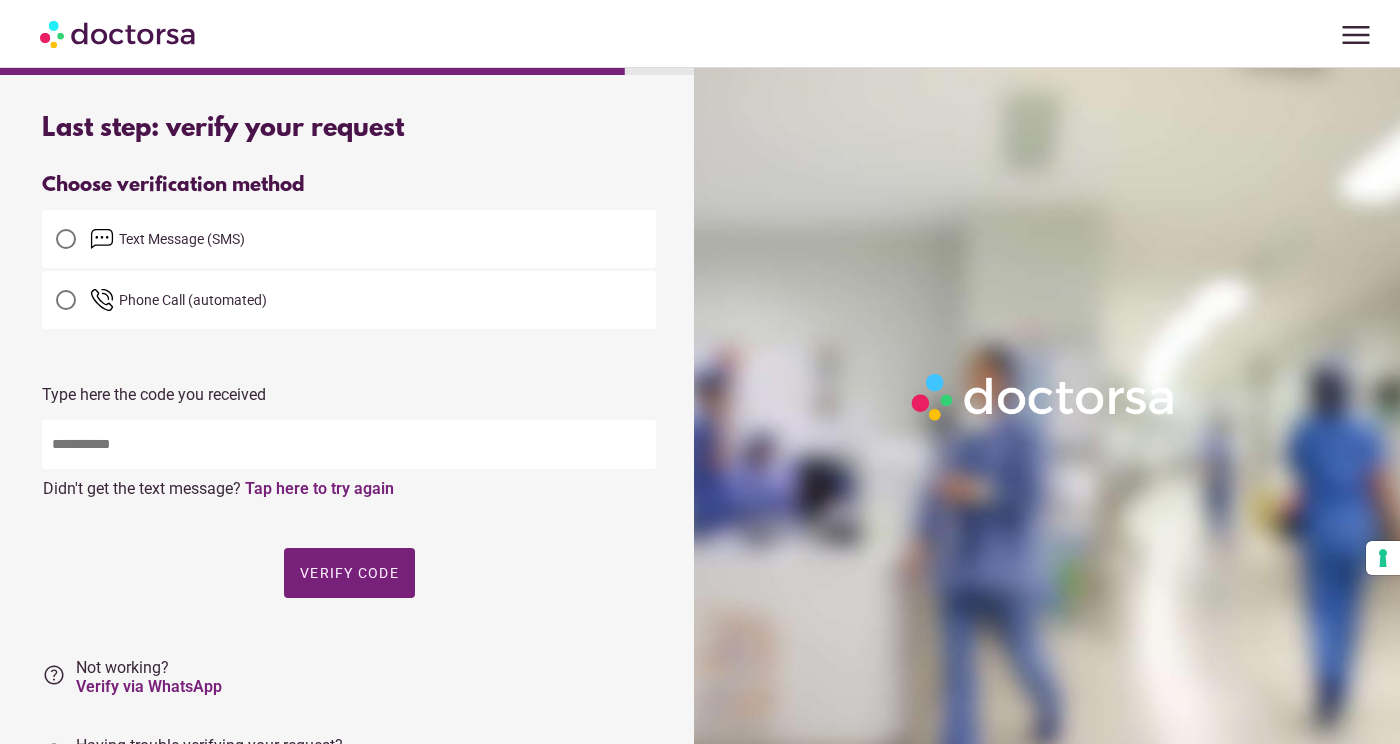click at bounding box center (349, 444) 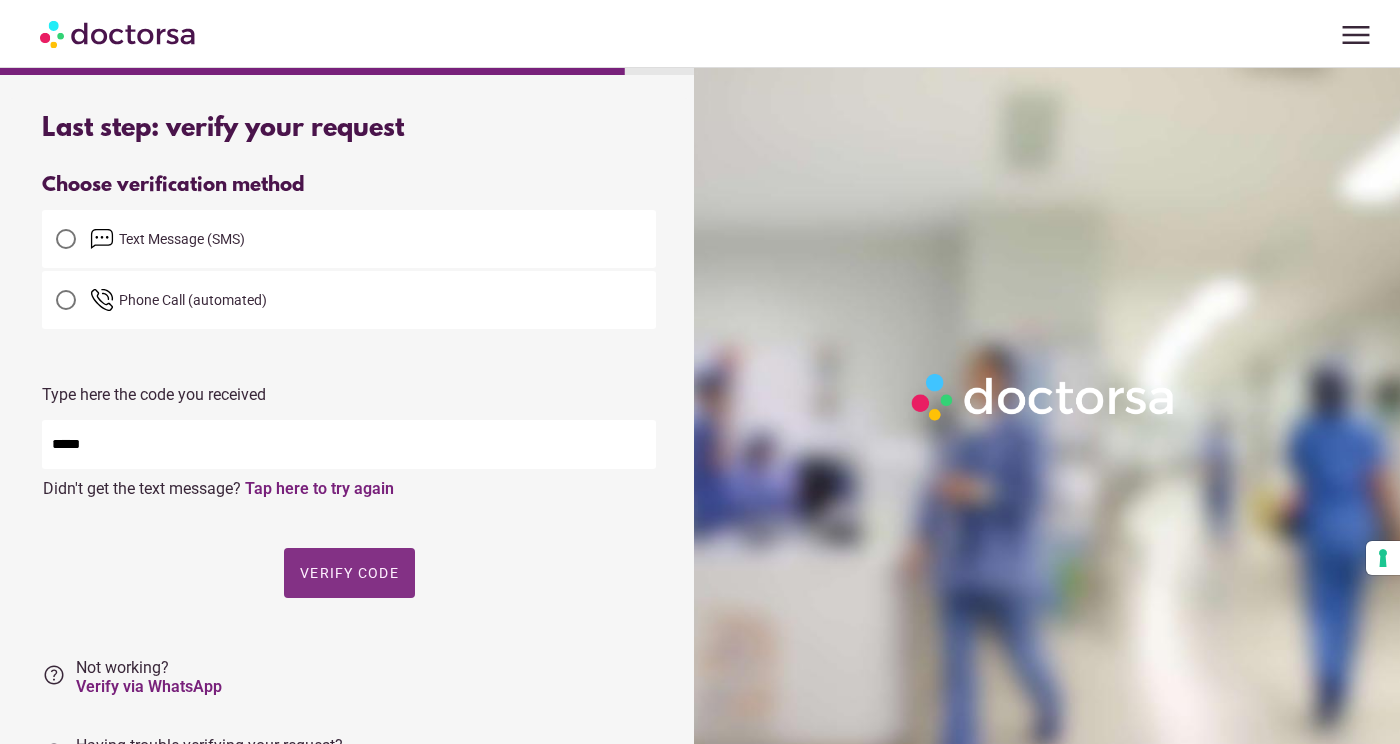 type on "*****" 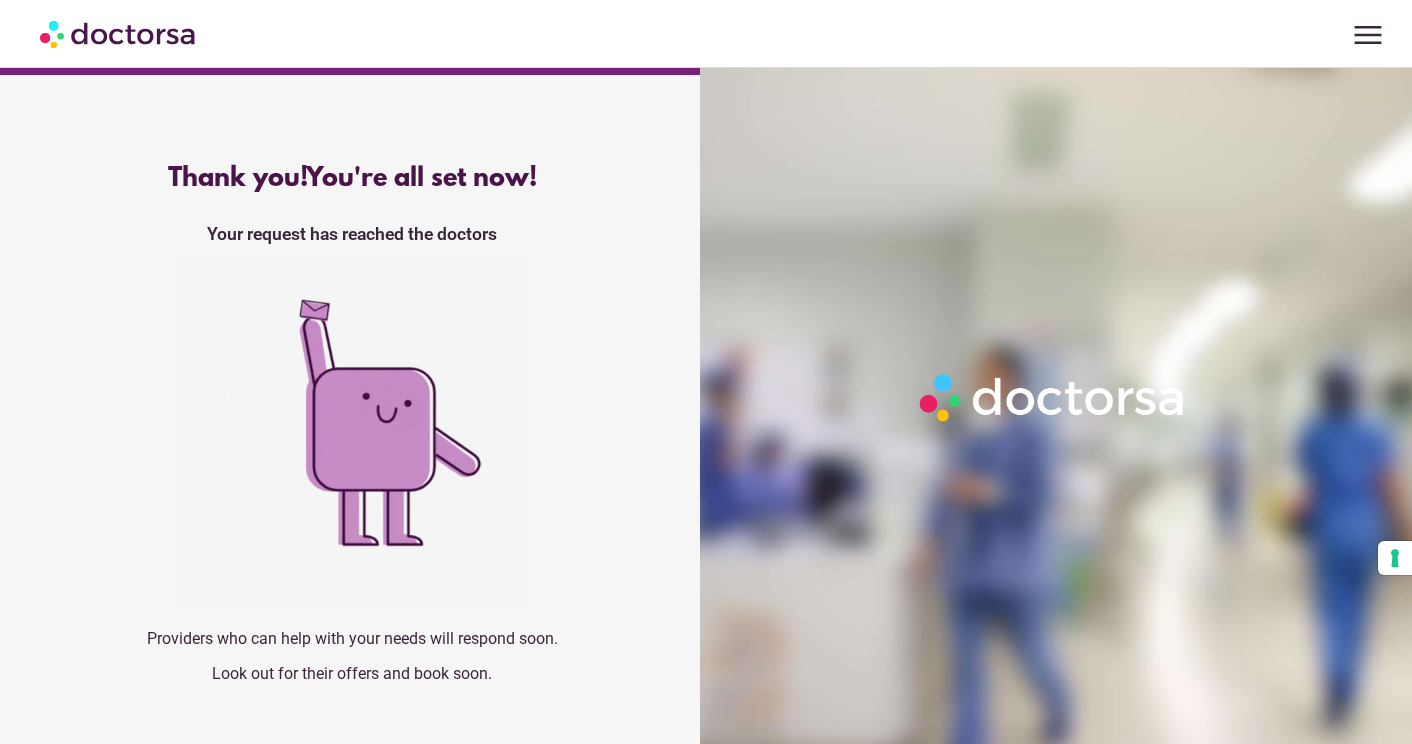 scroll, scrollTop: 0, scrollLeft: 0, axis: both 